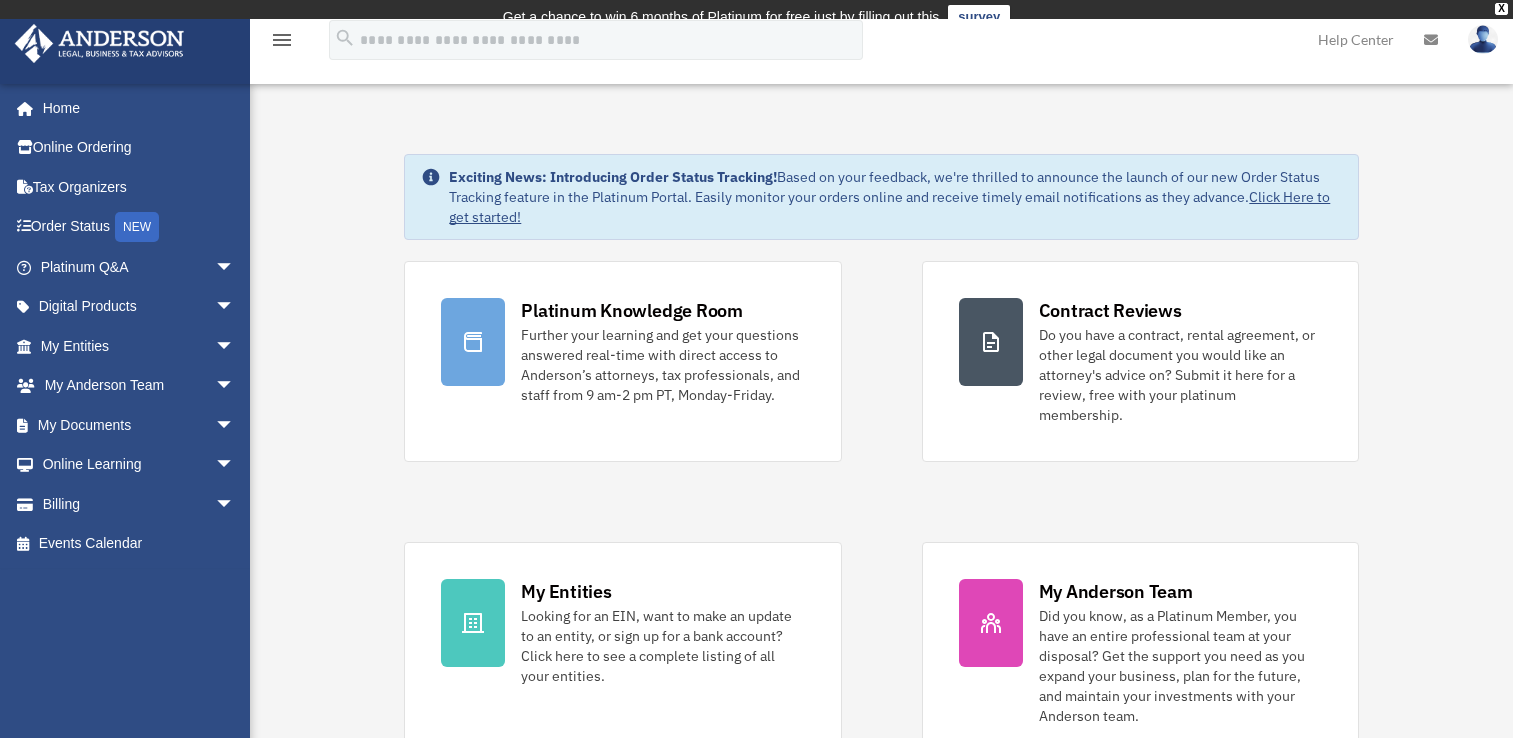 scroll, scrollTop: 0, scrollLeft: 0, axis: both 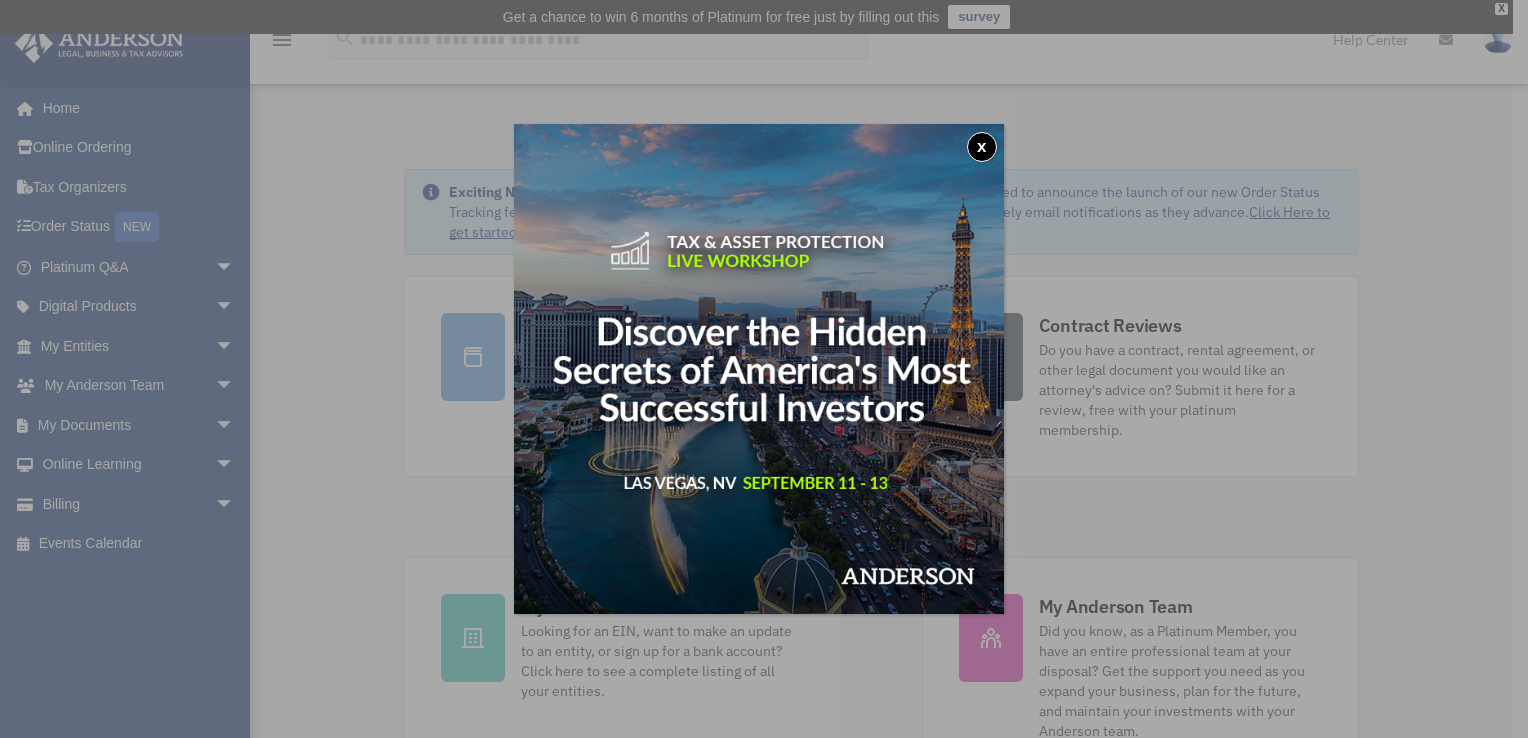 click on "x" at bounding box center (982, 147) 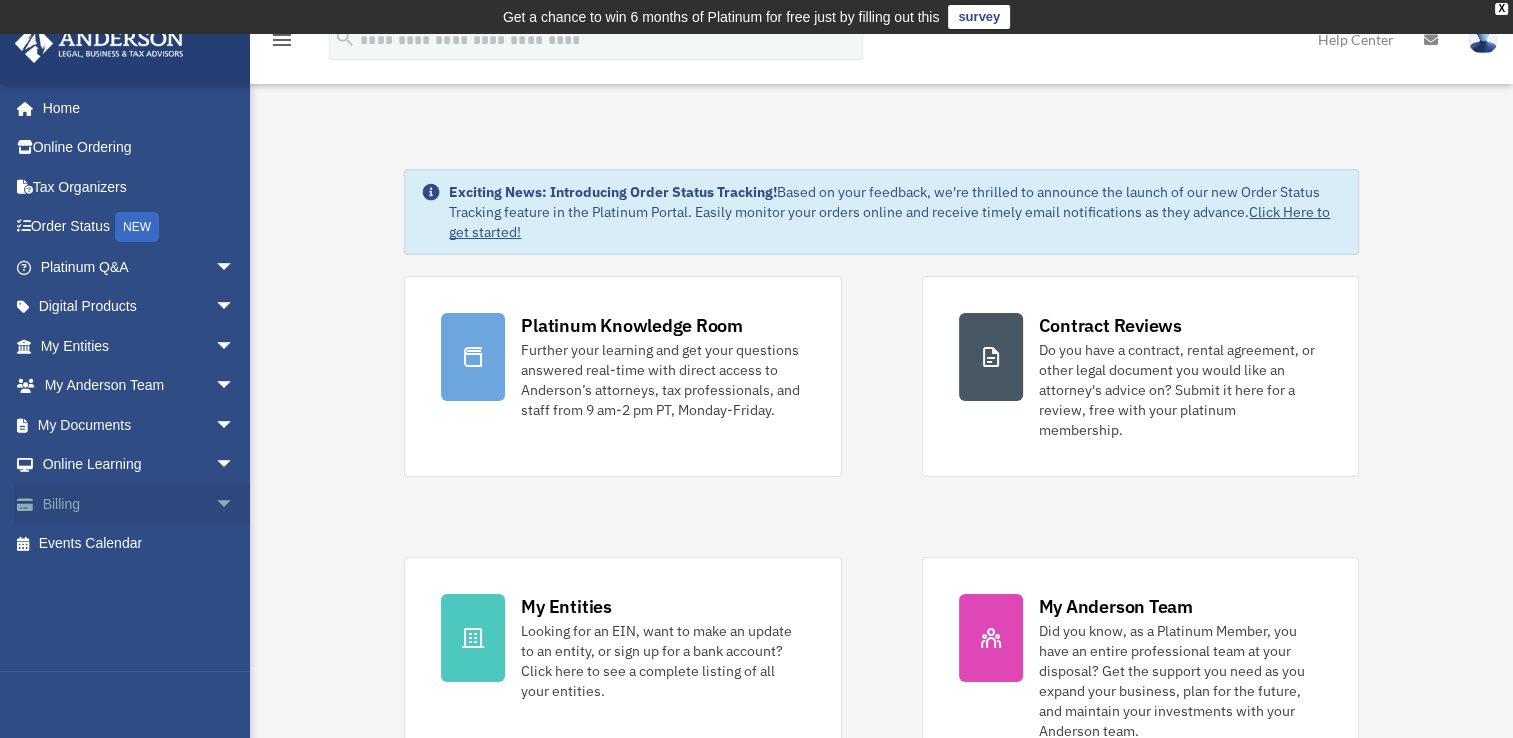 click on "Billing arrow_drop_down" at bounding box center (139, 504) 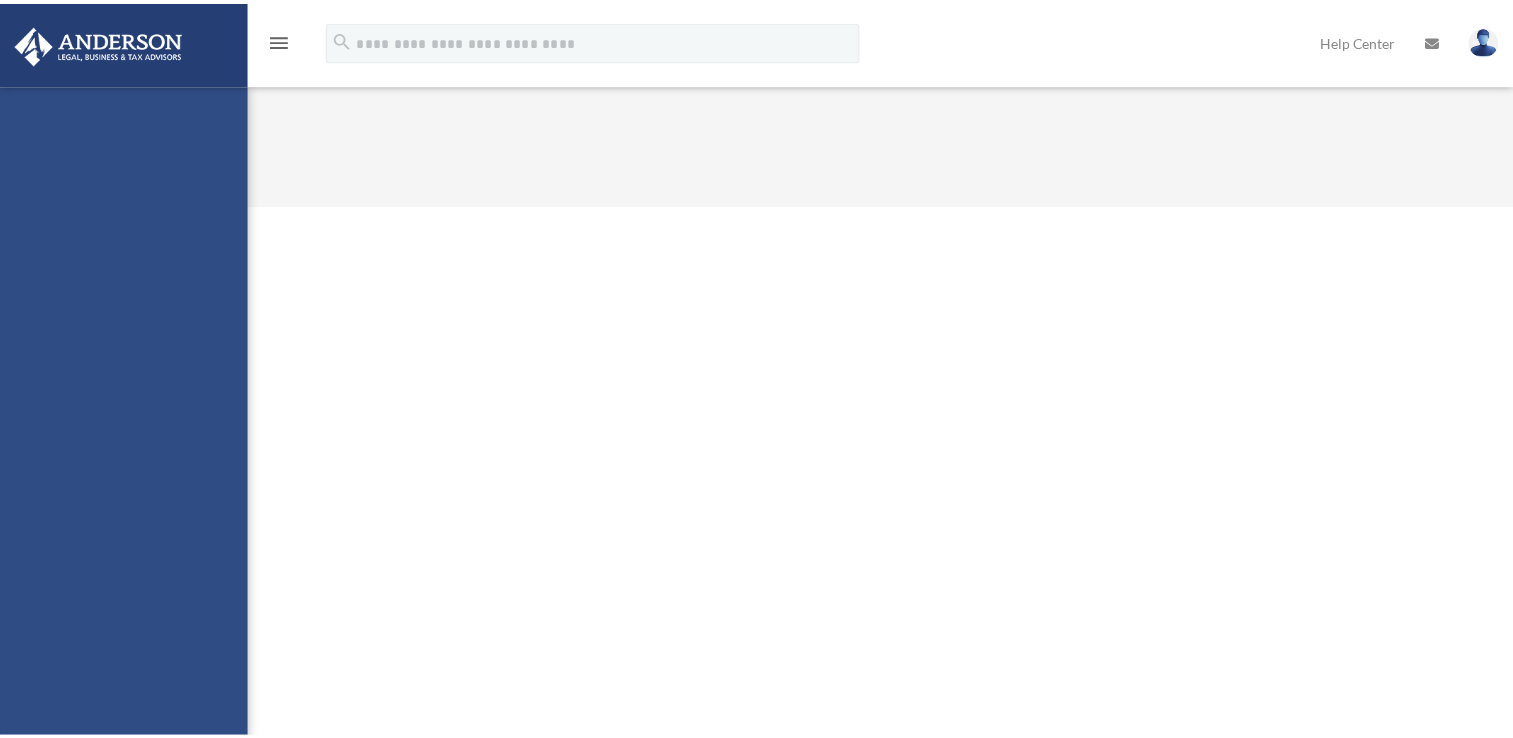 scroll, scrollTop: 0, scrollLeft: 0, axis: both 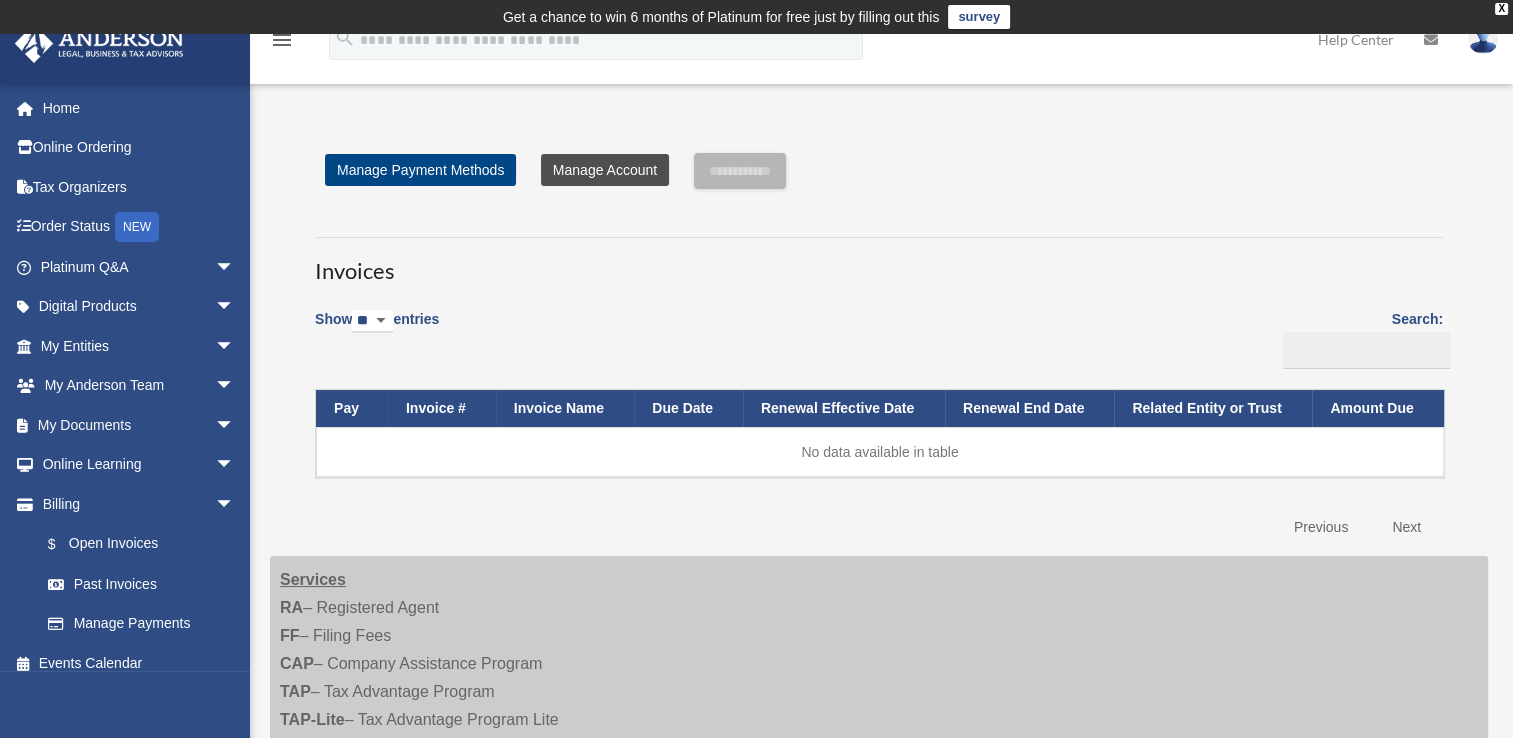 click on "Manage Account" at bounding box center (605, 170) 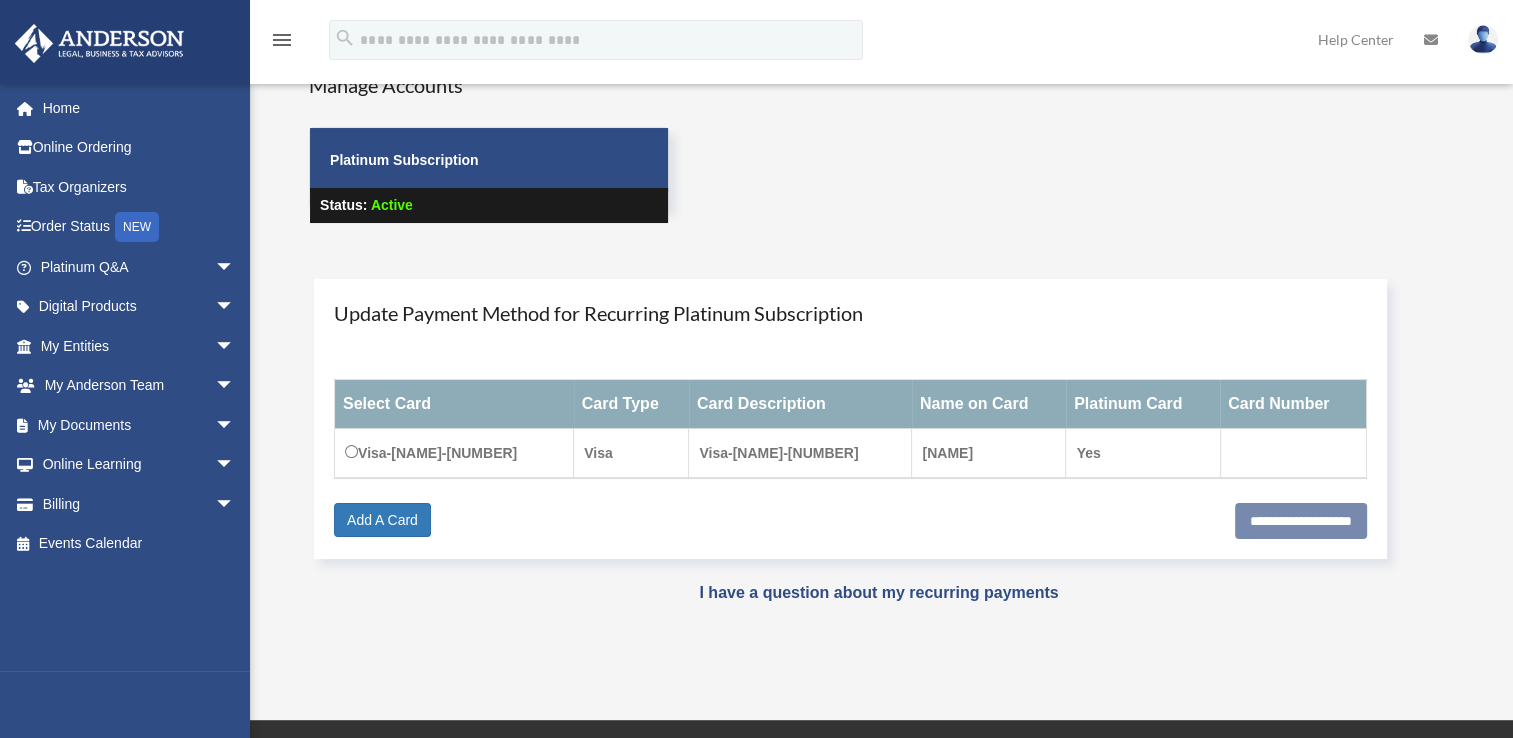 scroll, scrollTop: 0, scrollLeft: 0, axis: both 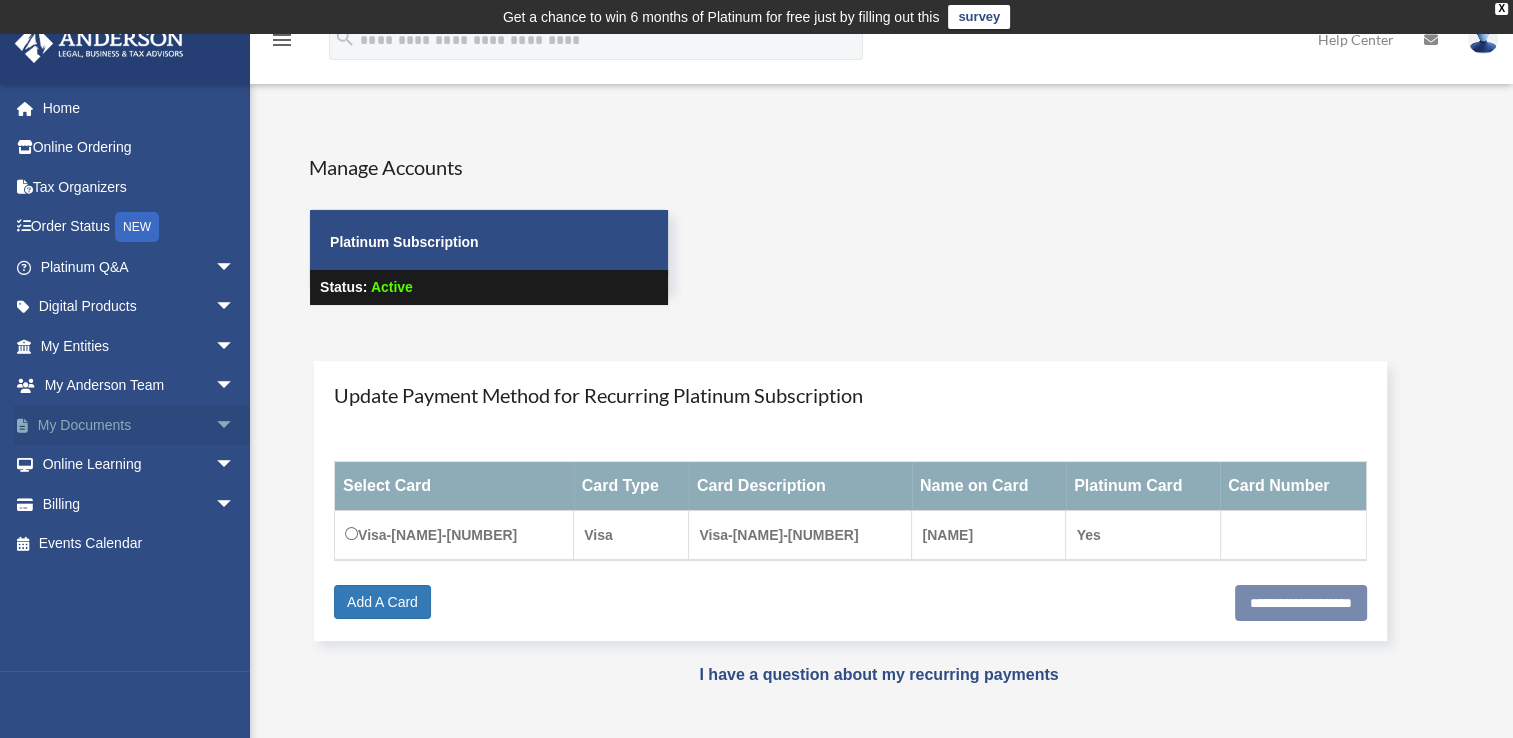 click on "My Documents arrow_drop_down" at bounding box center (139, 425) 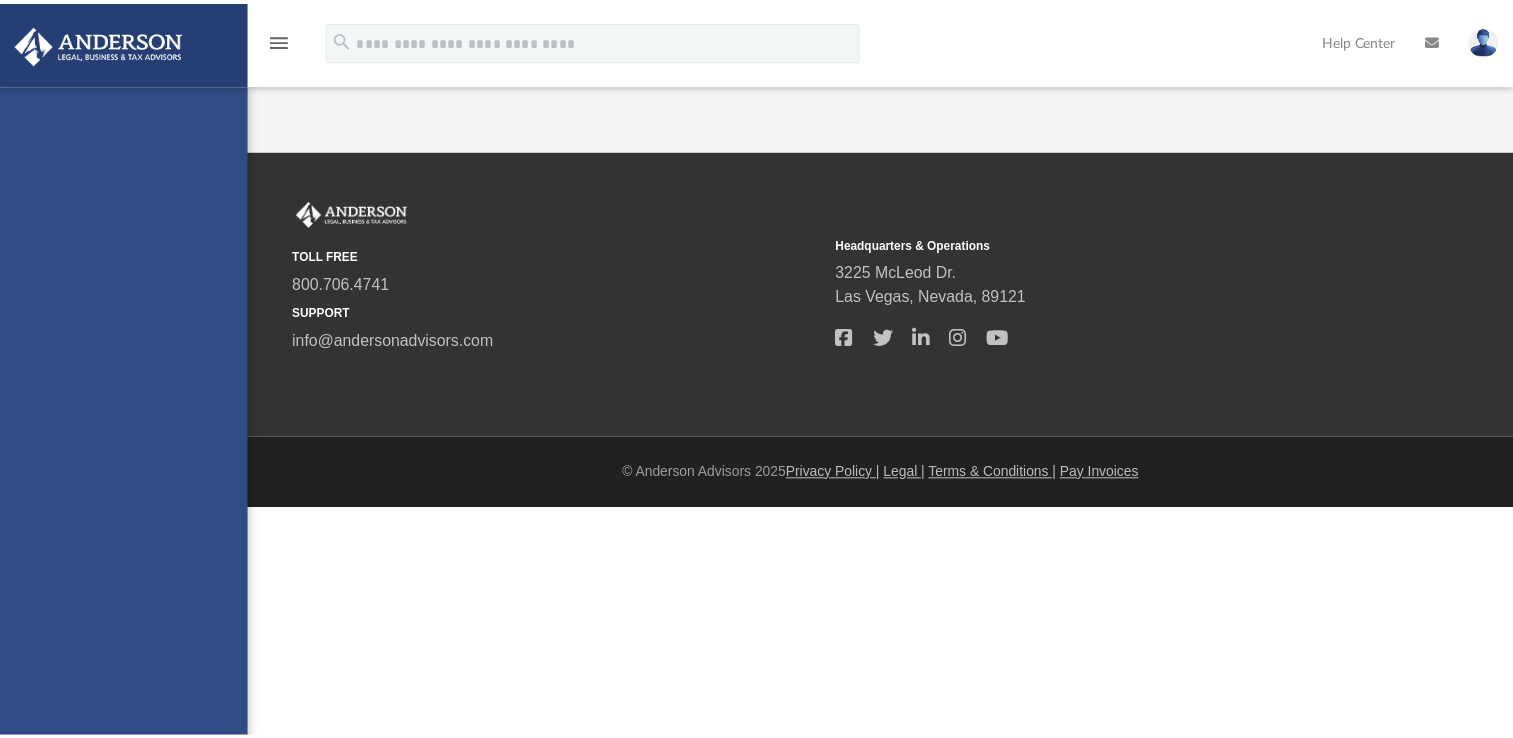 scroll, scrollTop: 0, scrollLeft: 0, axis: both 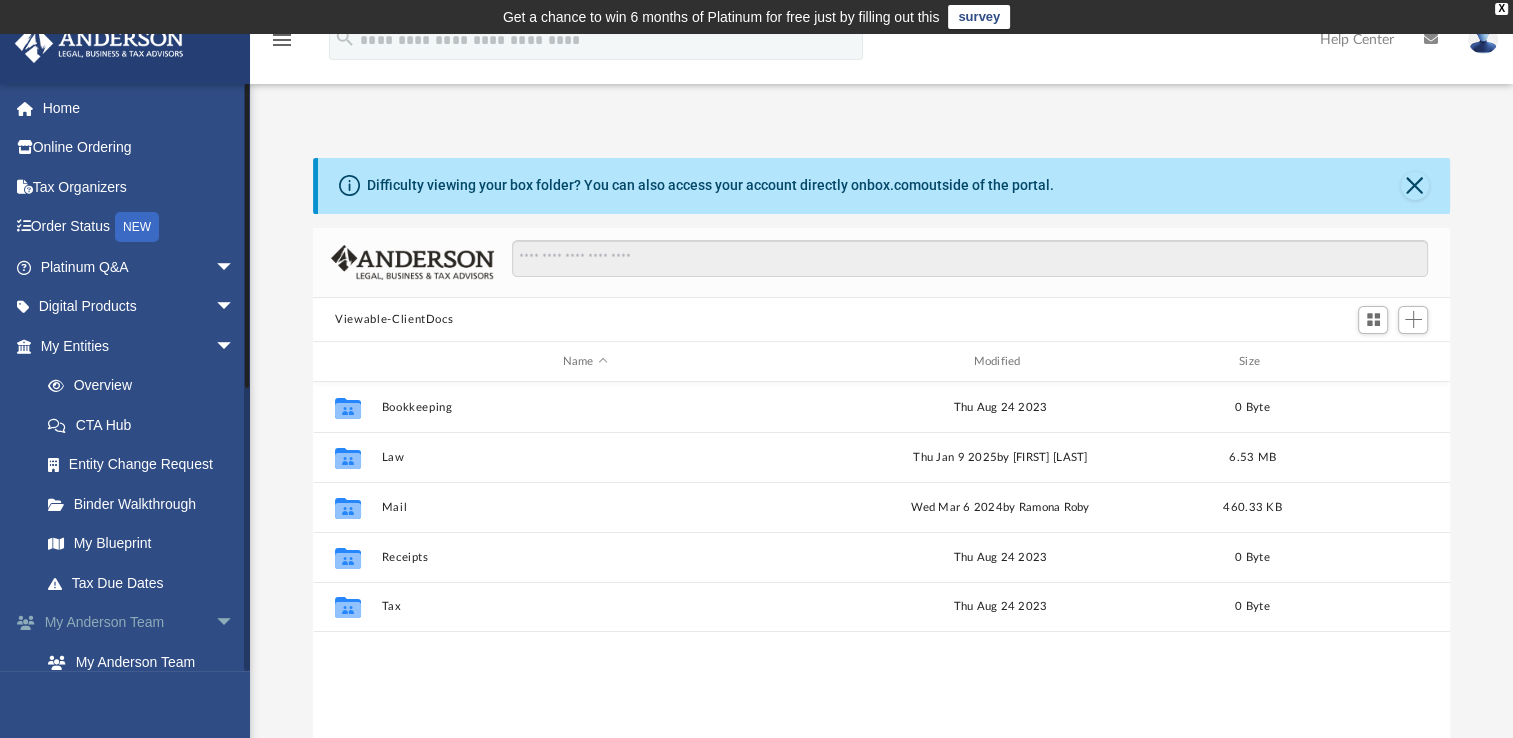 click on "My Anderson Team arrow_drop_down" at bounding box center [139, 623] 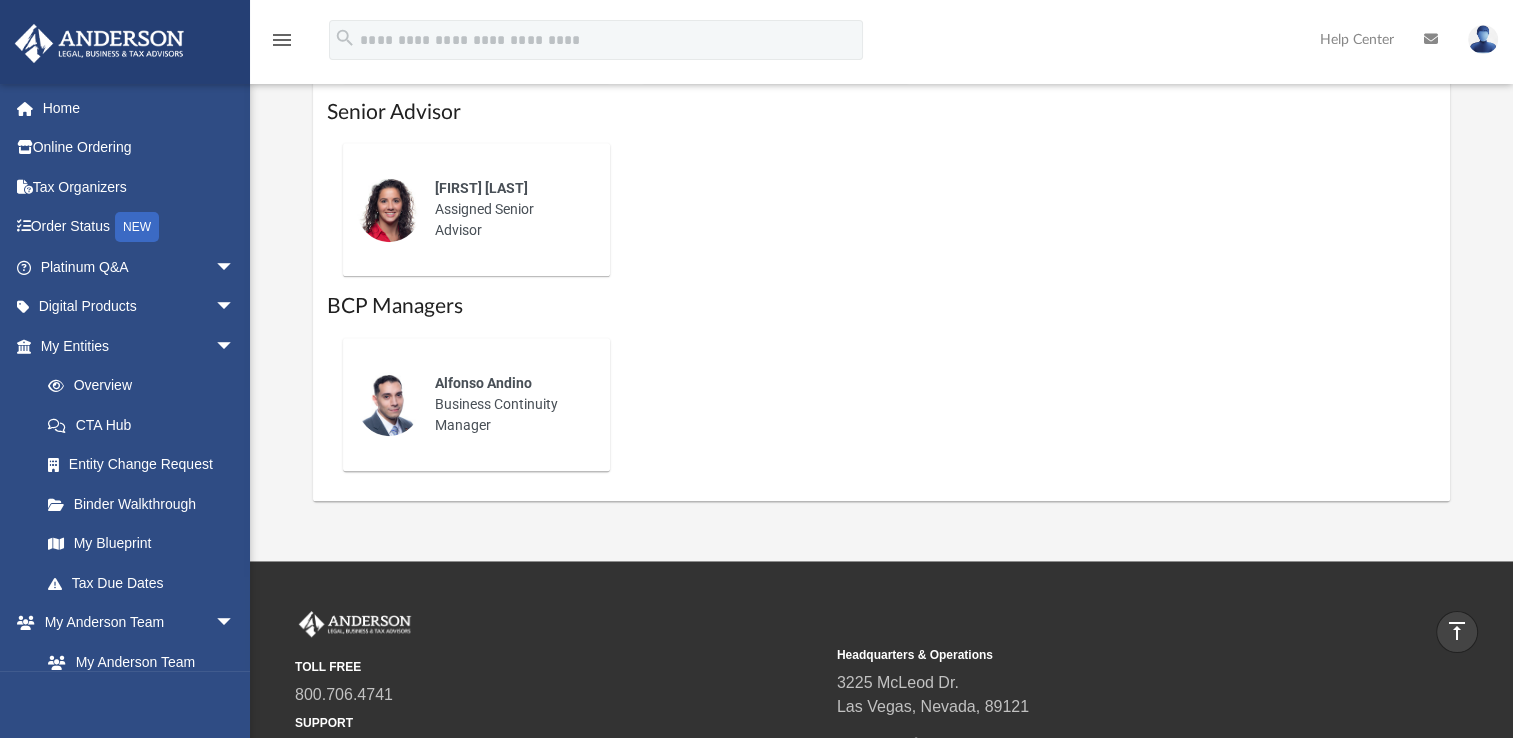 scroll, scrollTop: 1492, scrollLeft: 0, axis: vertical 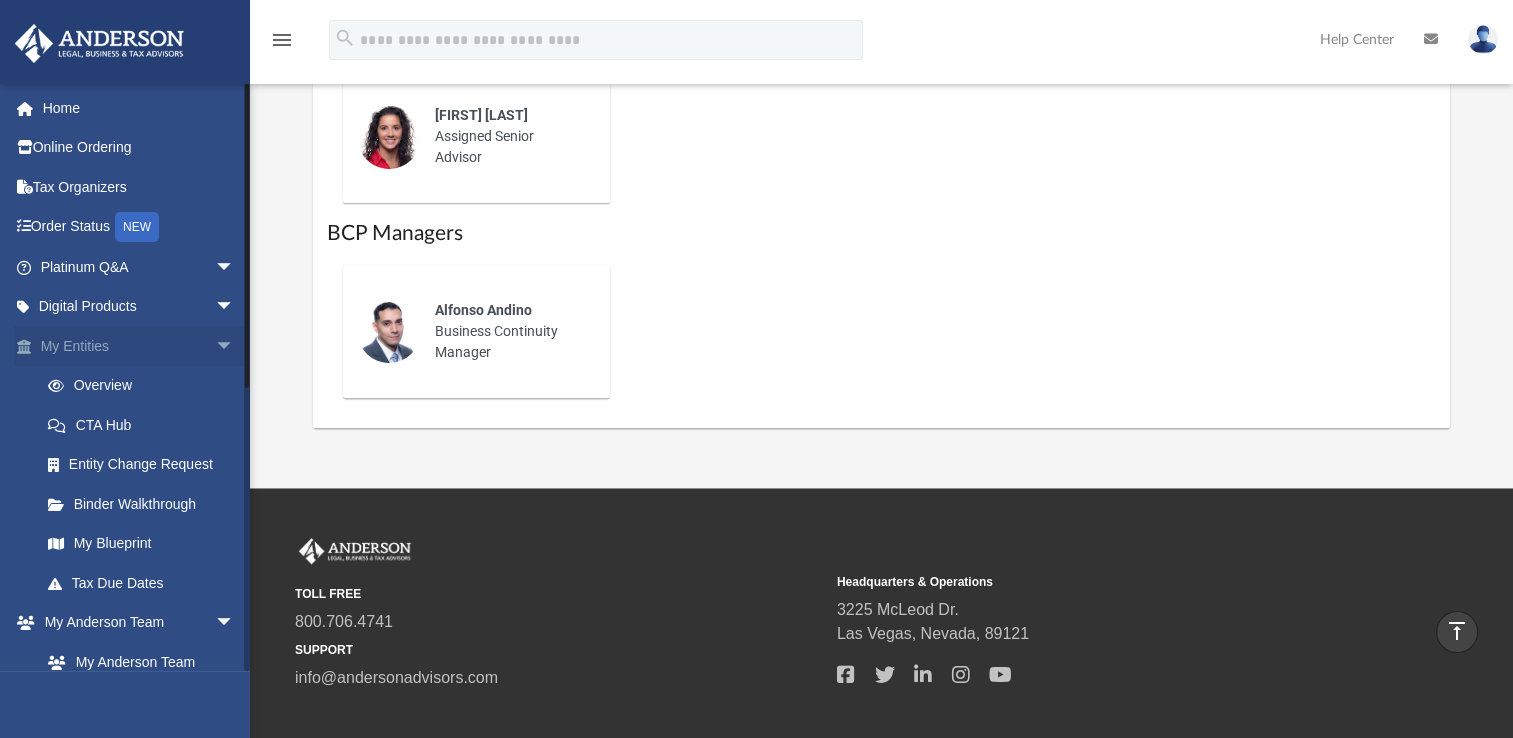 click on "My Entities arrow_drop_down" at bounding box center (139, 346) 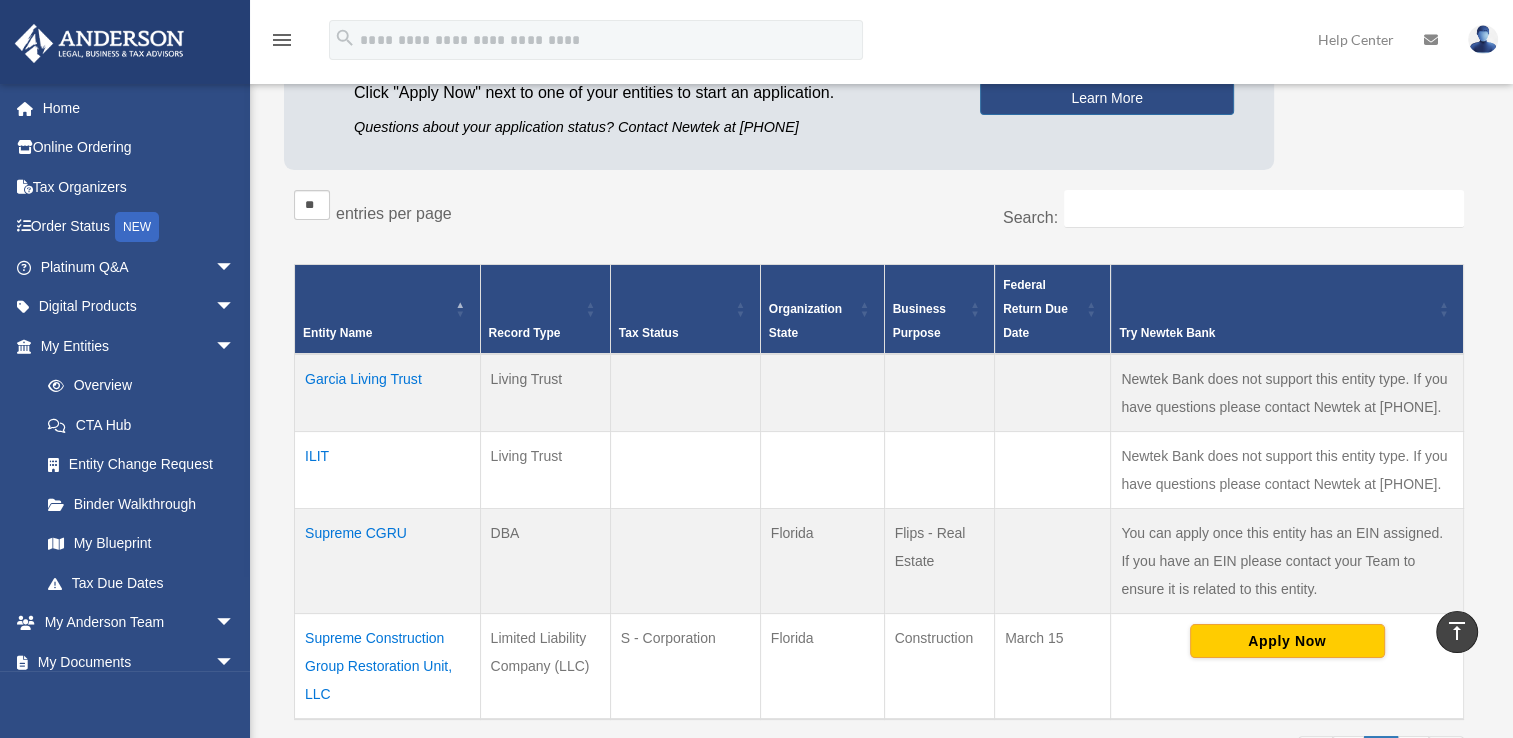 scroll, scrollTop: 262, scrollLeft: 0, axis: vertical 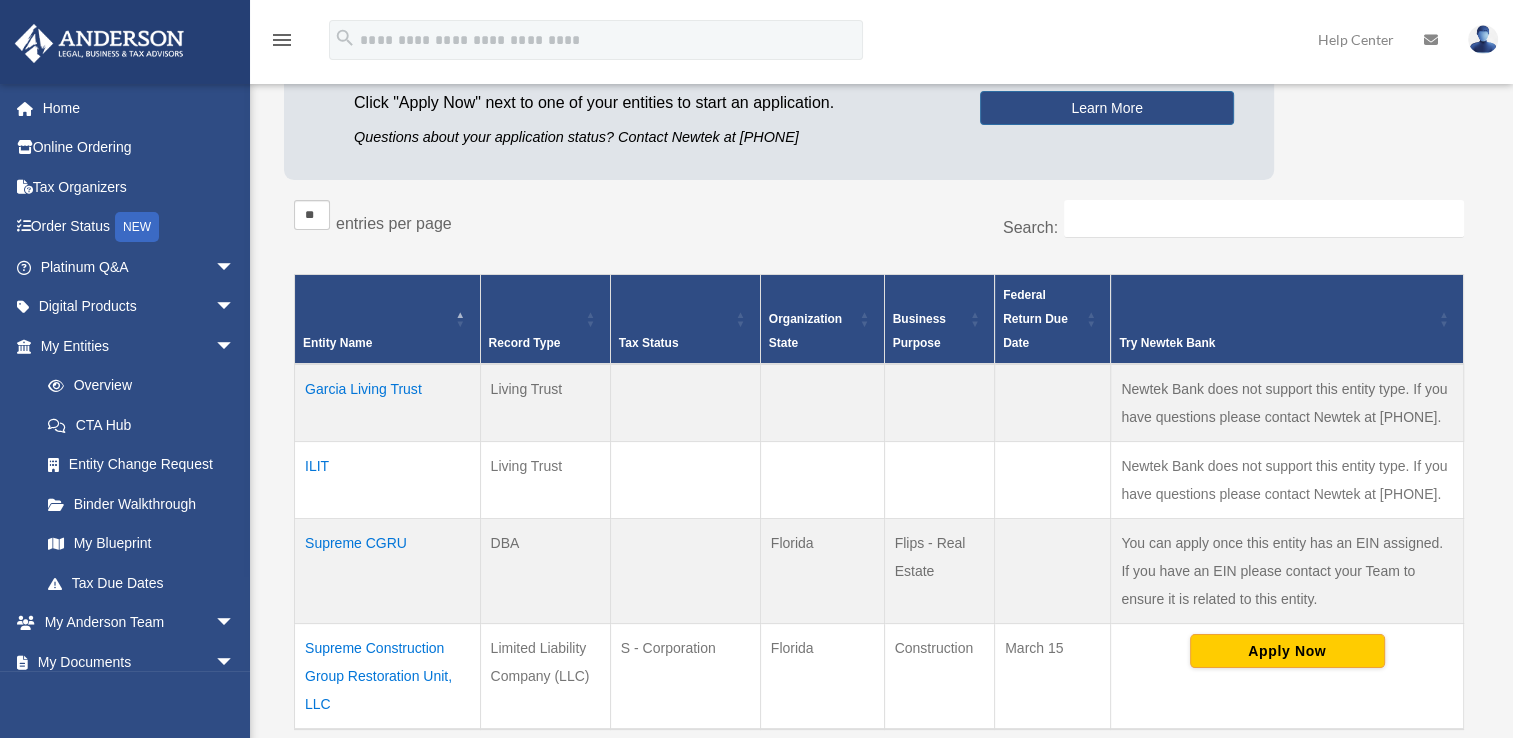 click on "Garcia Living Trust" at bounding box center [388, 403] 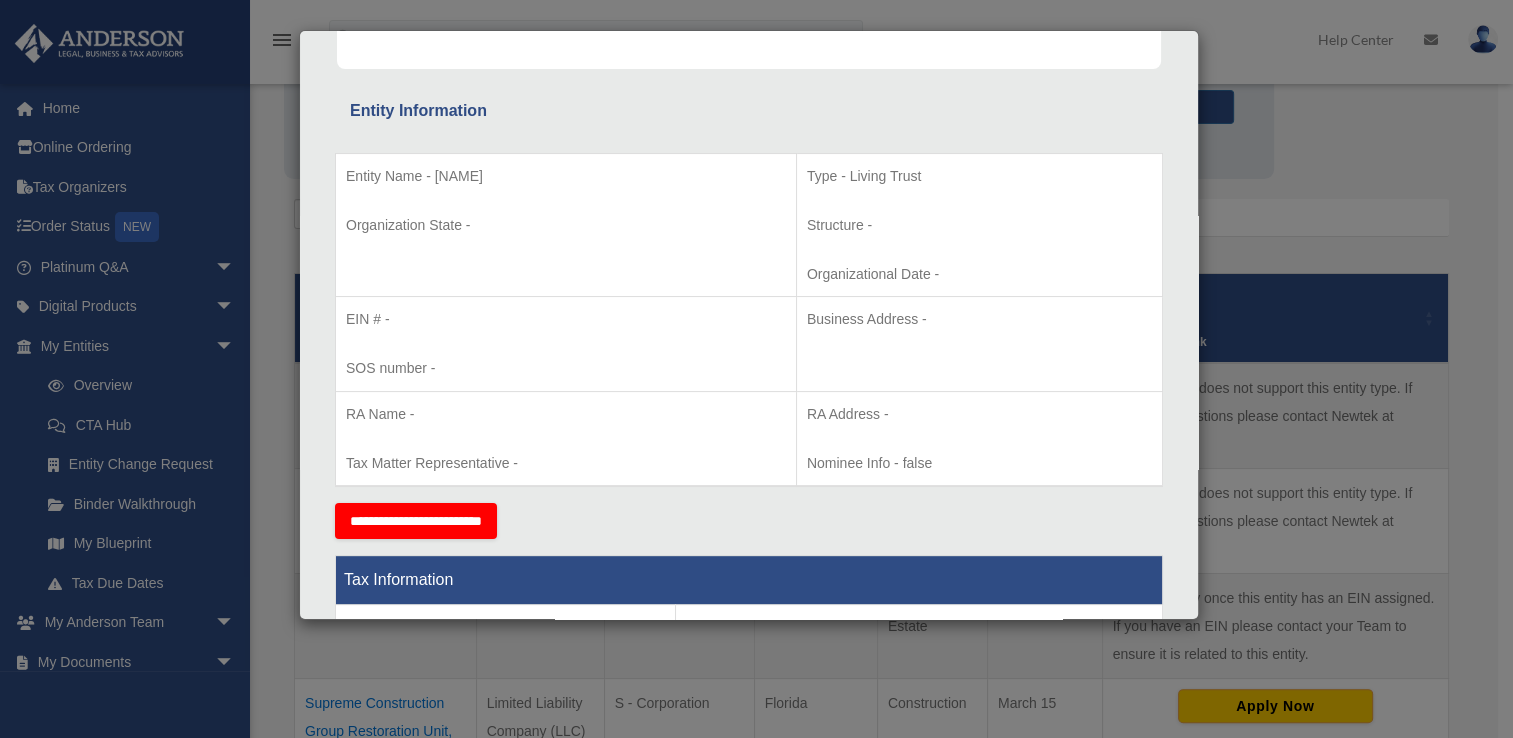 scroll, scrollTop: 0, scrollLeft: 0, axis: both 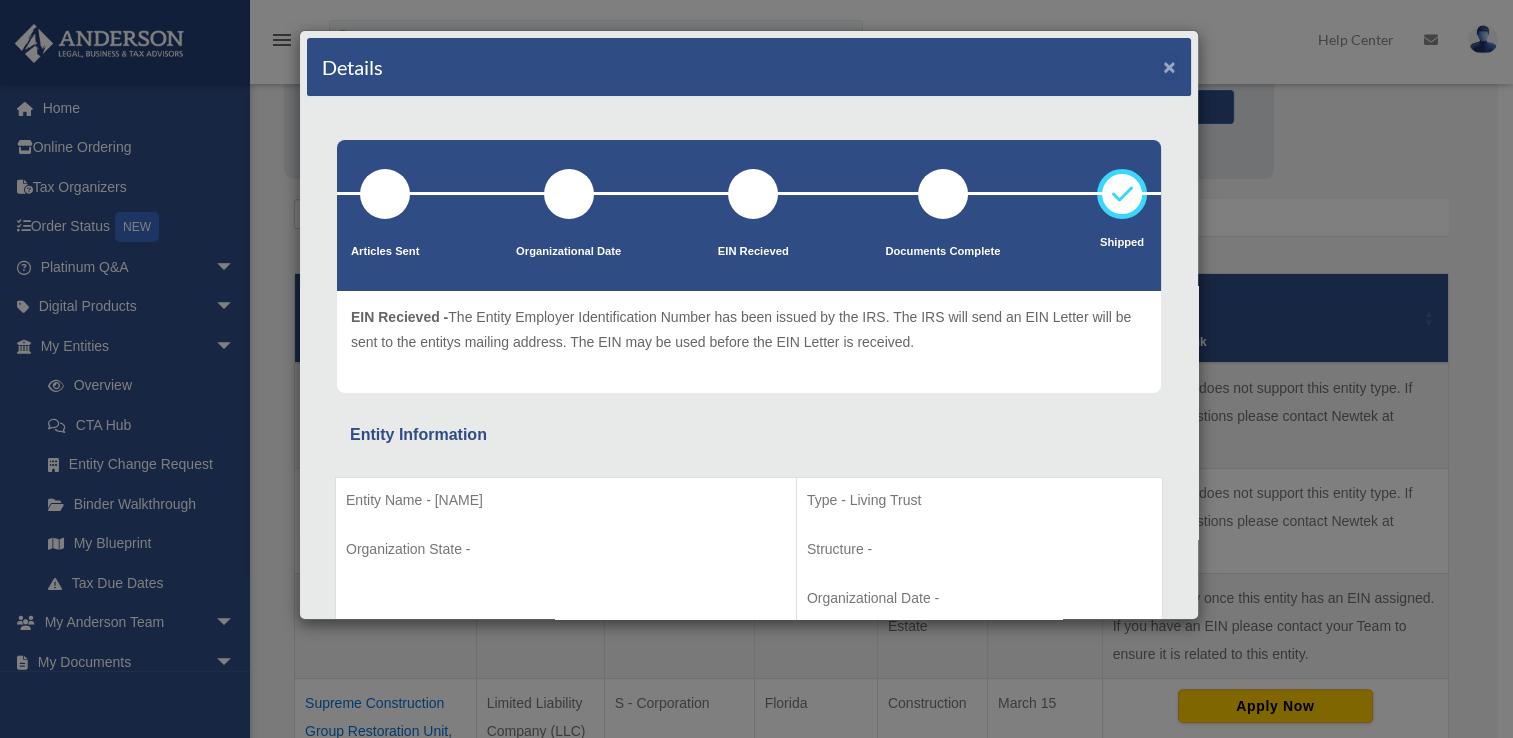 click on "×" at bounding box center (1169, 66) 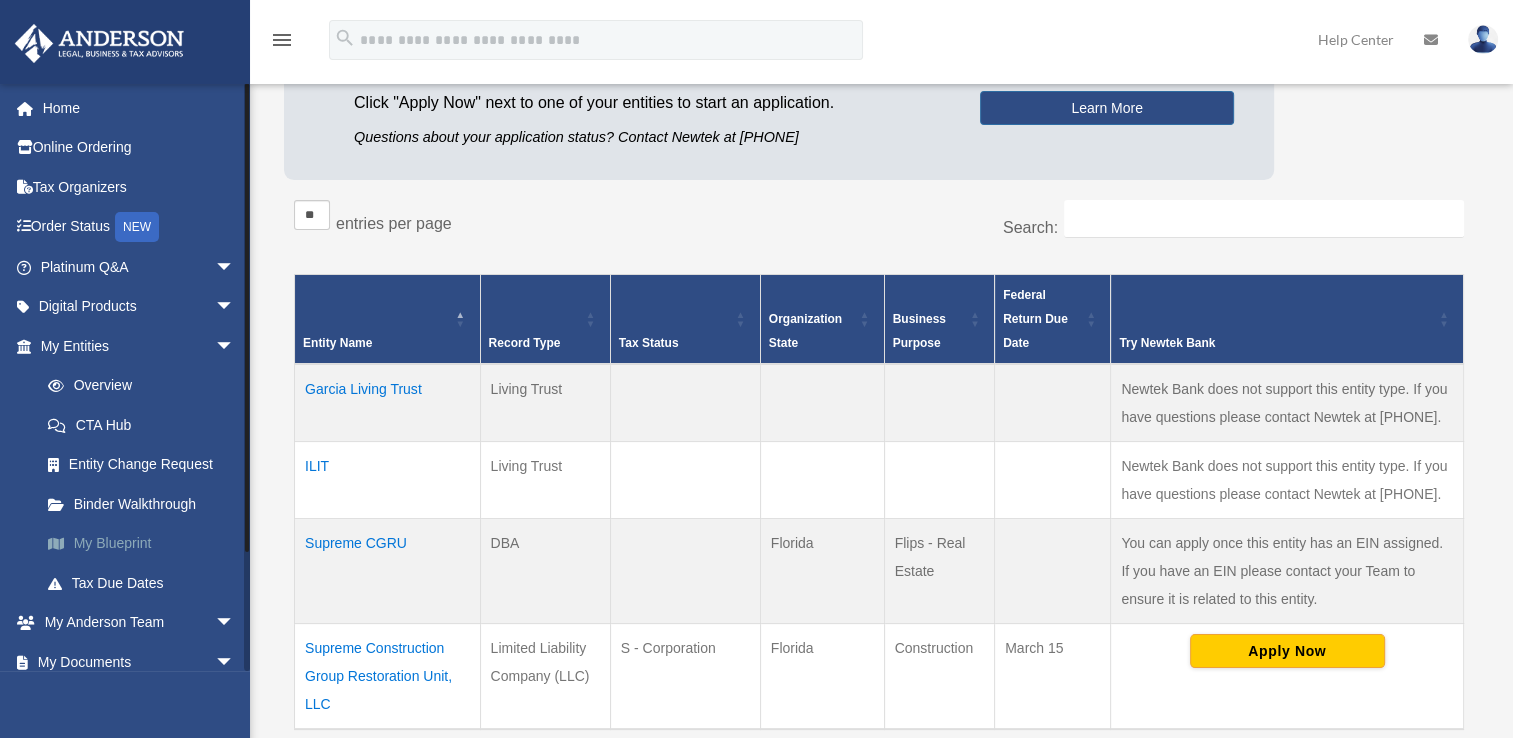 click on "My Blueprint" at bounding box center [146, 544] 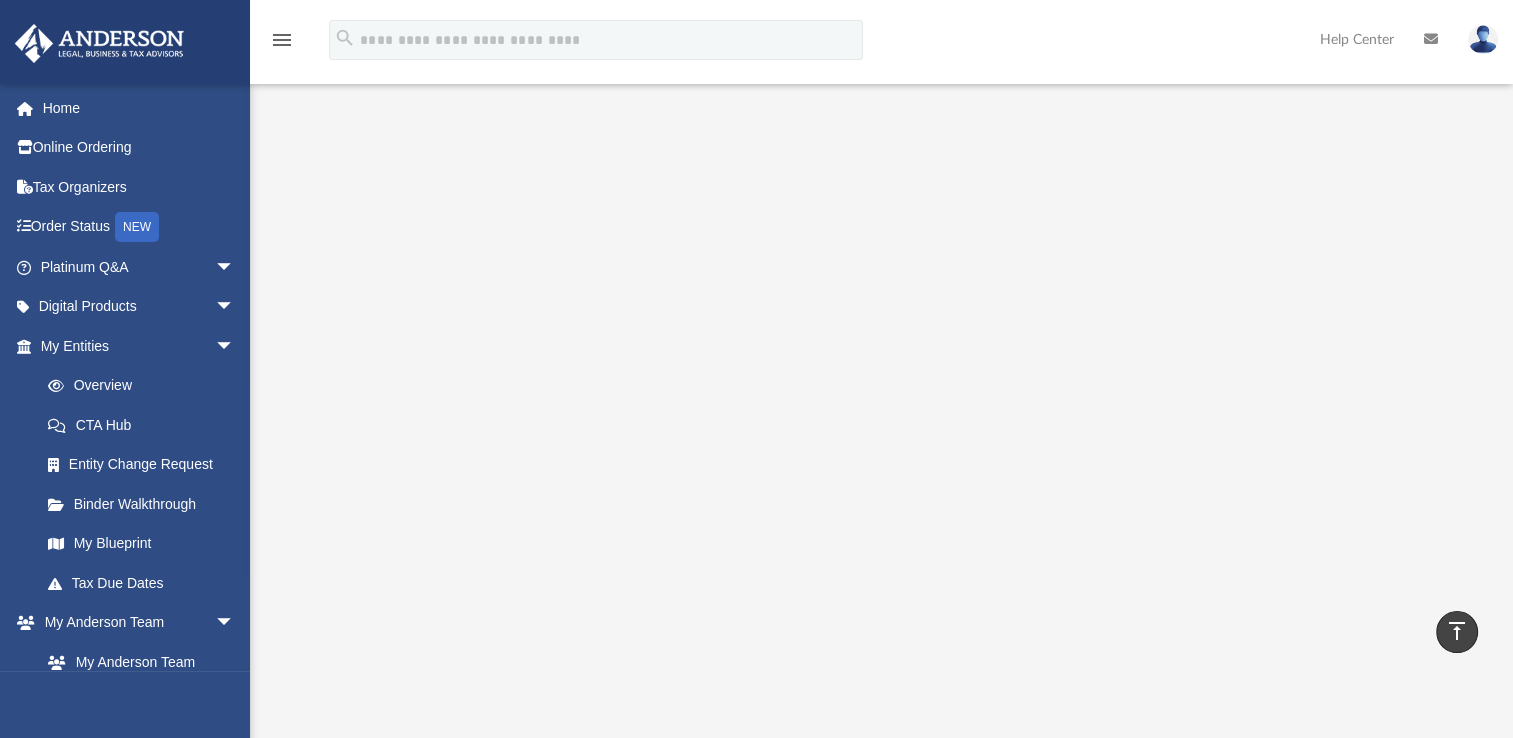 scroll, scrollTop: 0, scrollLeft: 0, axis: both 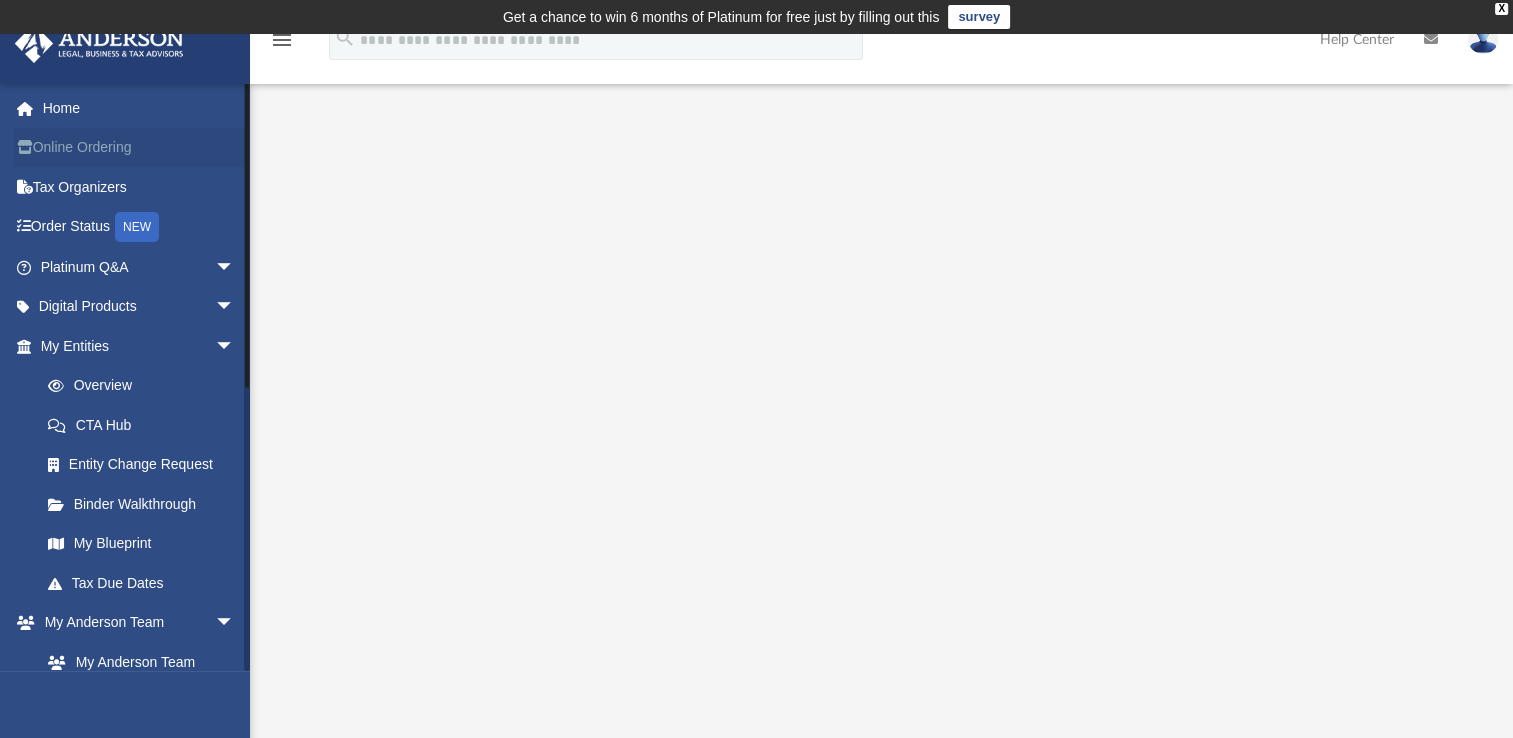 click on "Online Ordering" at bounding box center (139, 148) 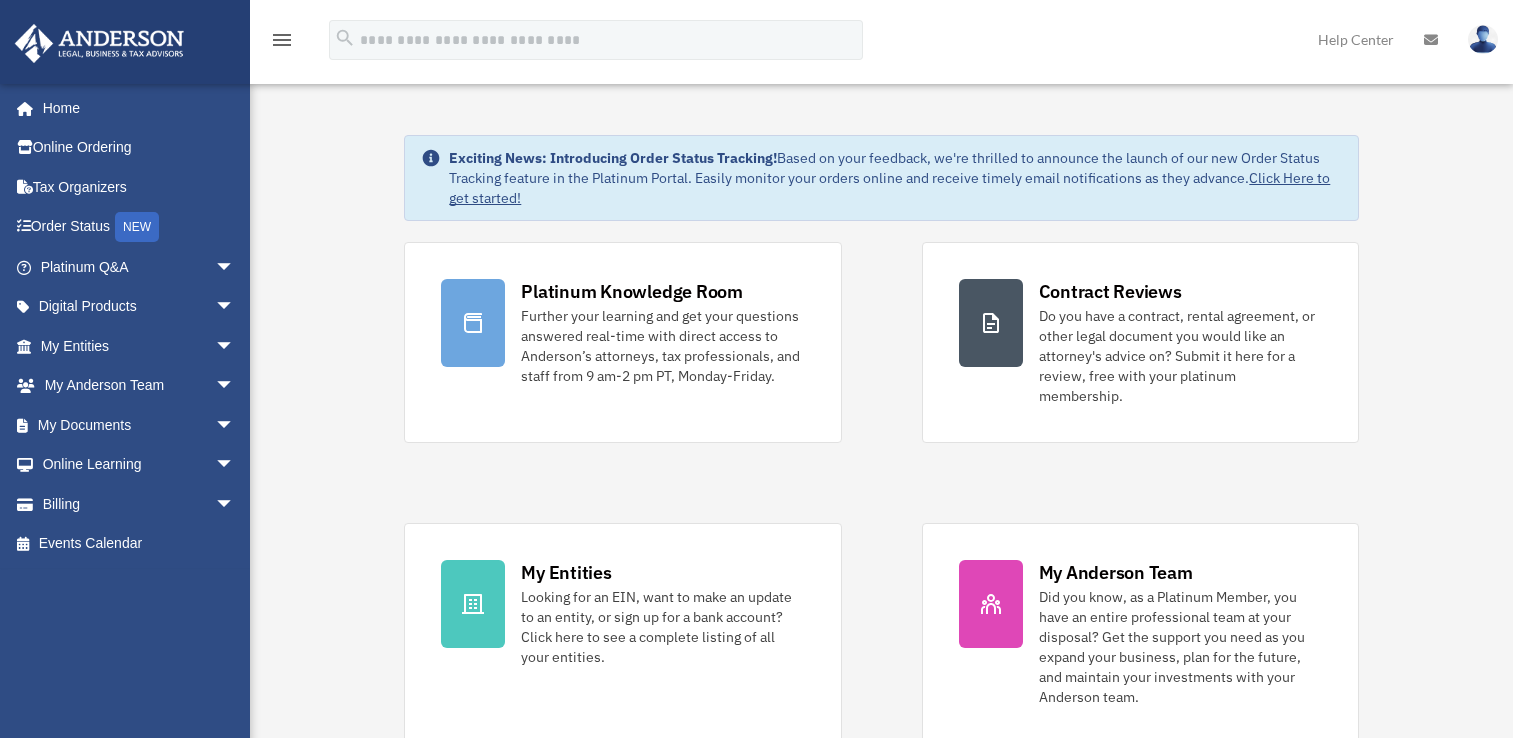 scroll, scrollTop: 0, scrollLeft: 0, axis: both 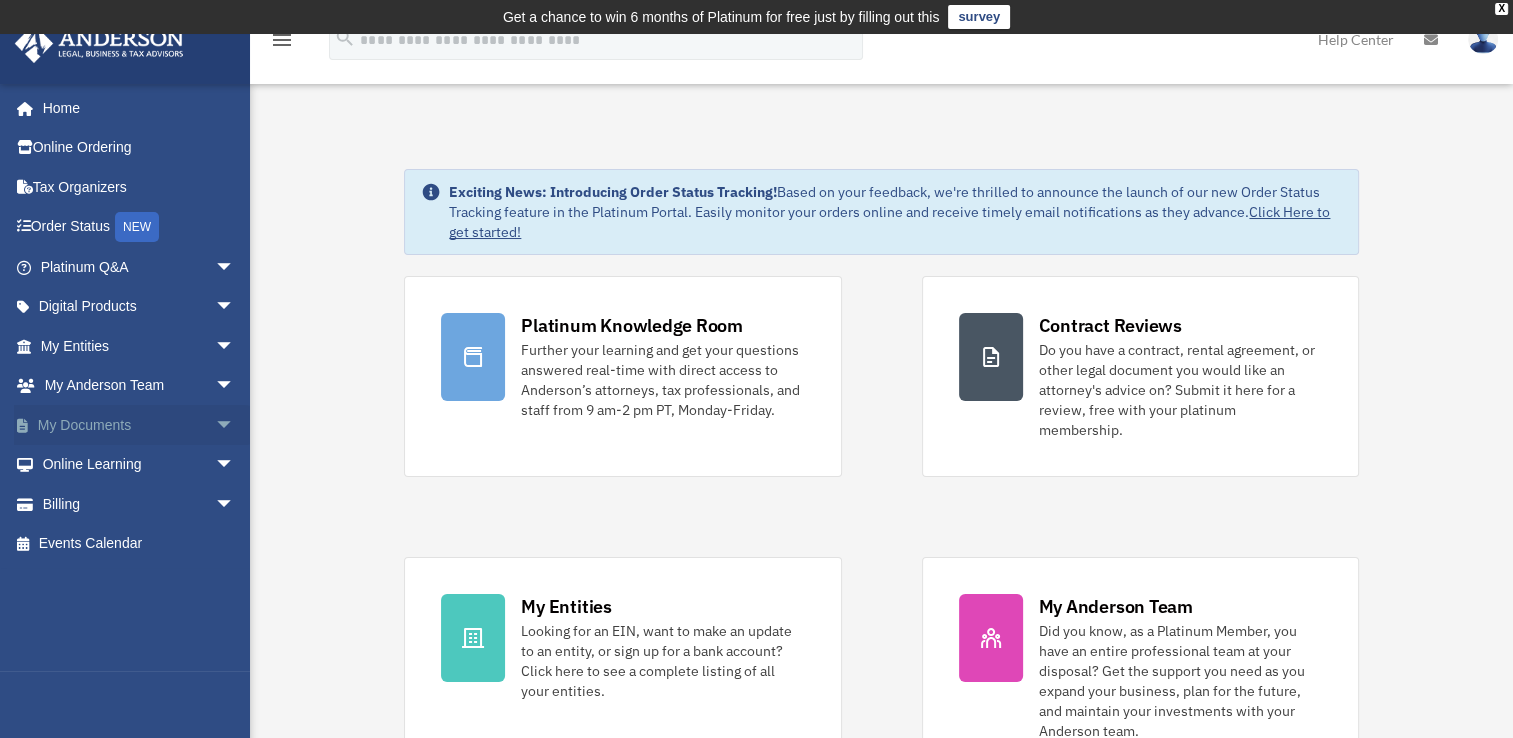 click on "My Documents arrow_drop_down" at bounding box center [139, 425] 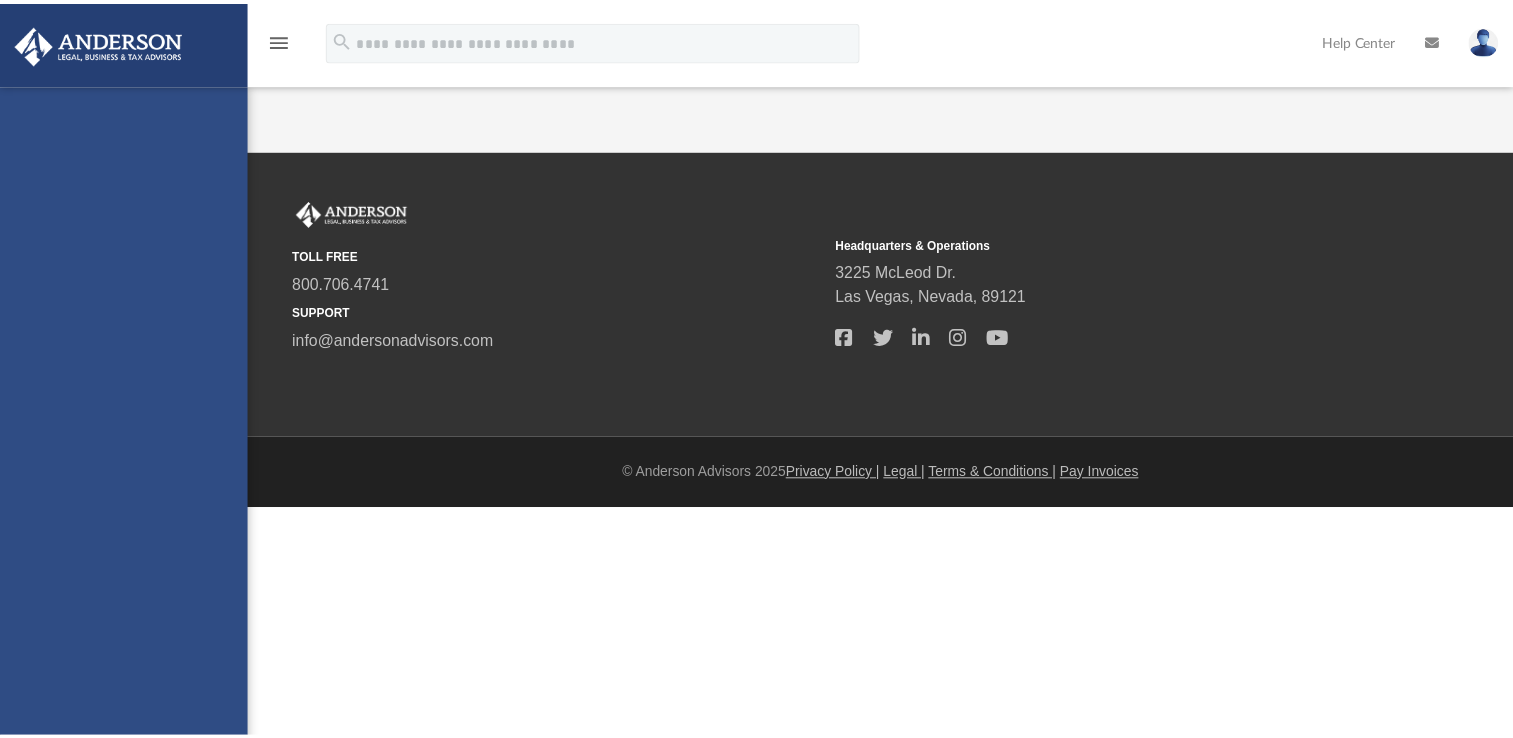 scroll, scrollTop: 0, scrollLeft: 0, axis: both 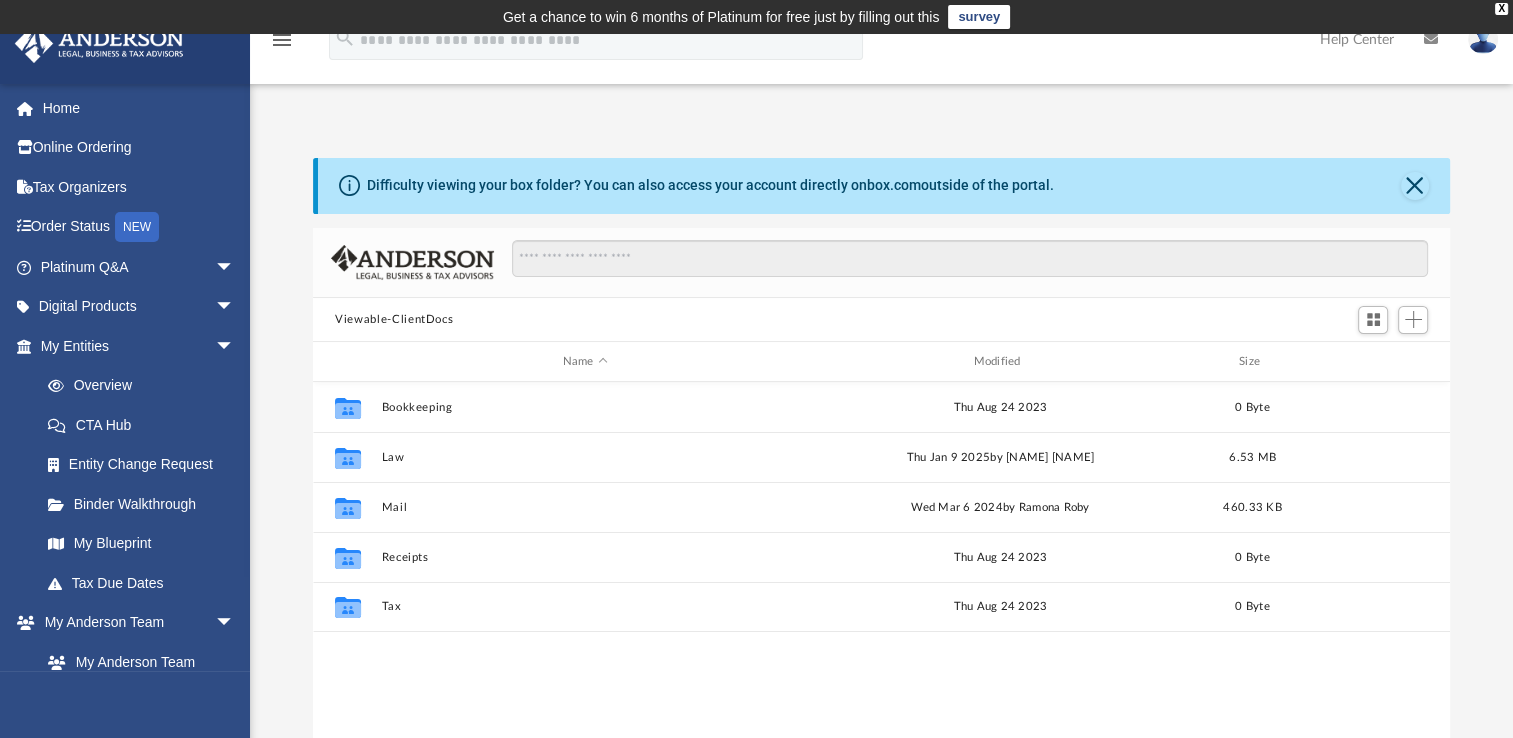 click on "menu" at bounding box center (282, 40) 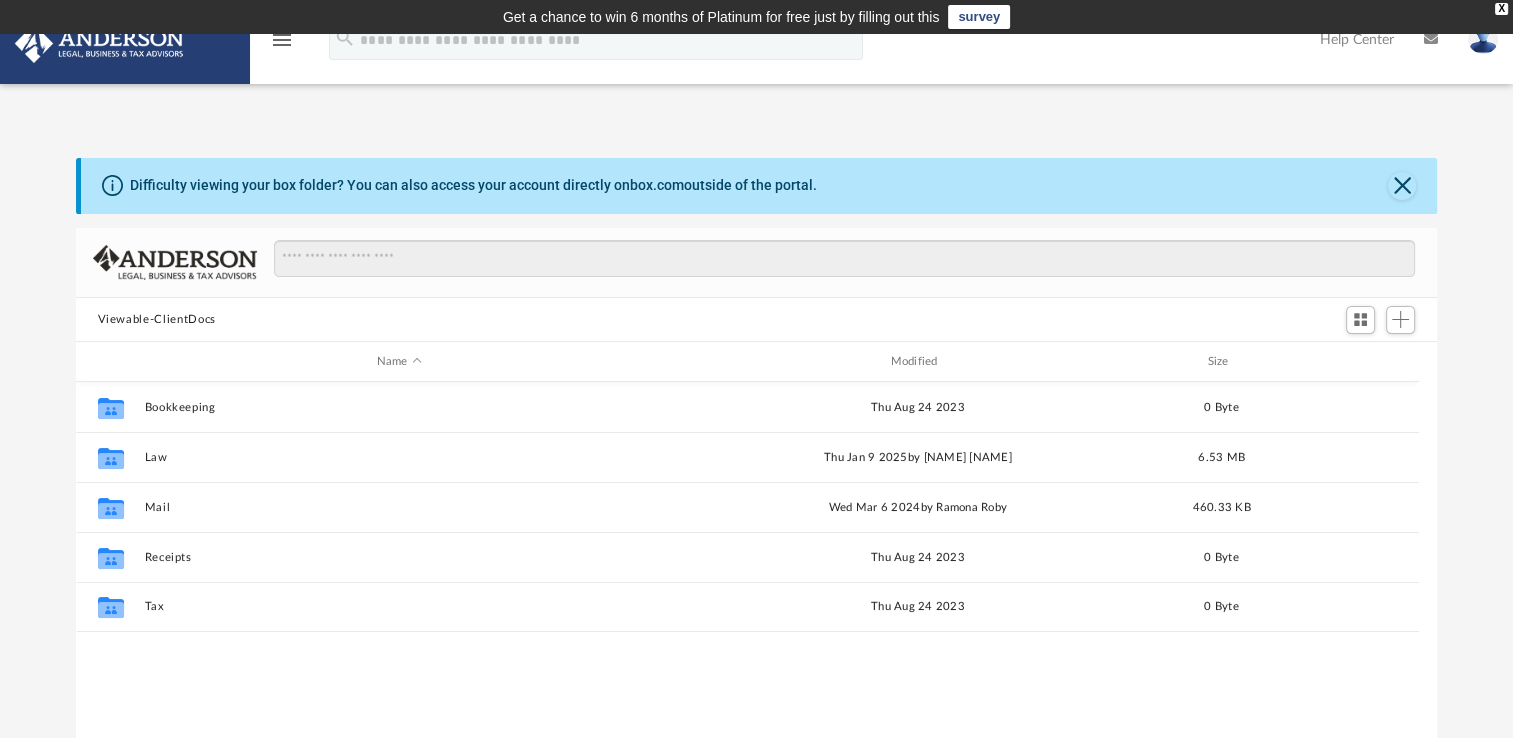 scroll, scrollTop: 16, scrollLeft: 14, axis: both 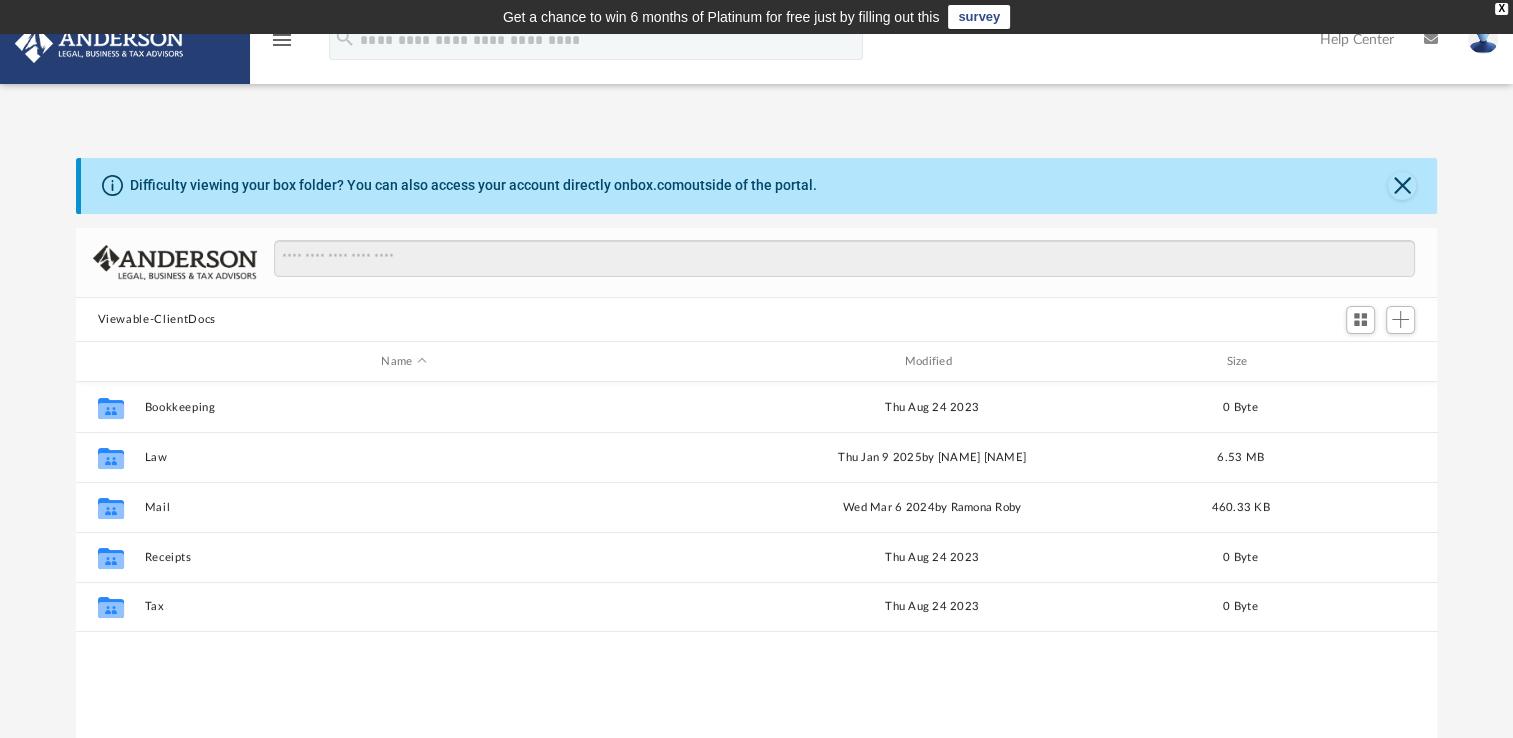 click on "menu" at bounding box center (282, 40) 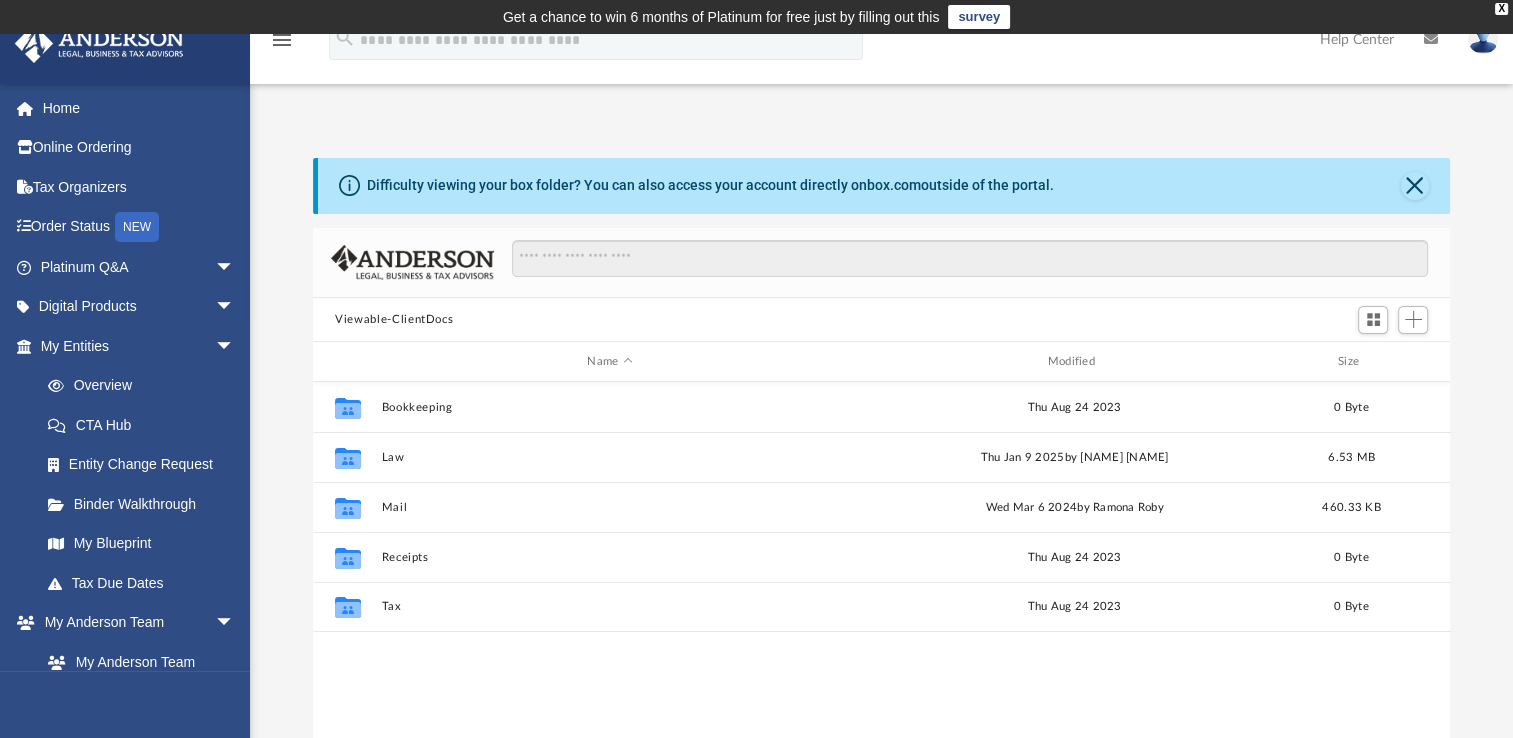 scroll, scrollTop: 439, scrollLeft: 1123, axis: both 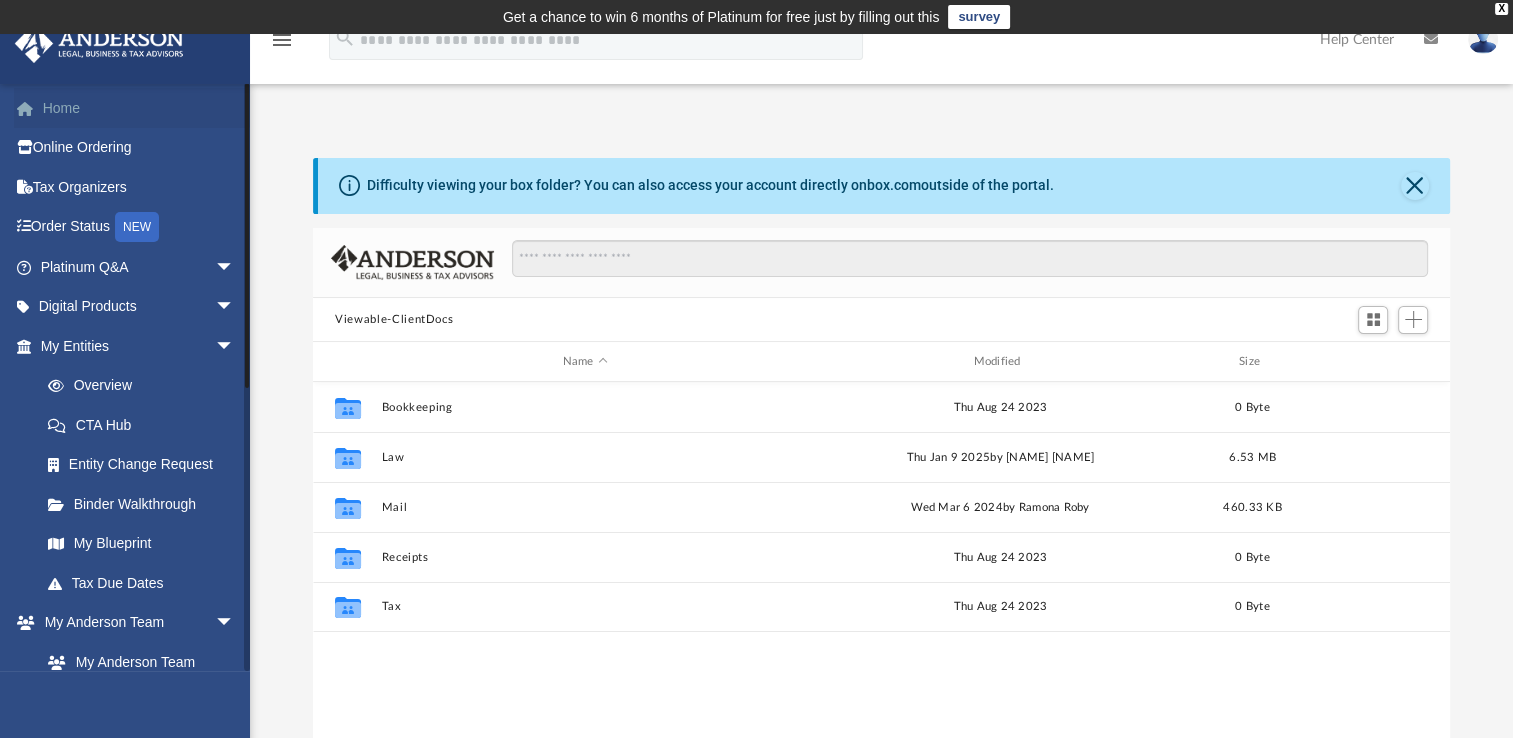 click on "Home" at bounding box center (139, 108) 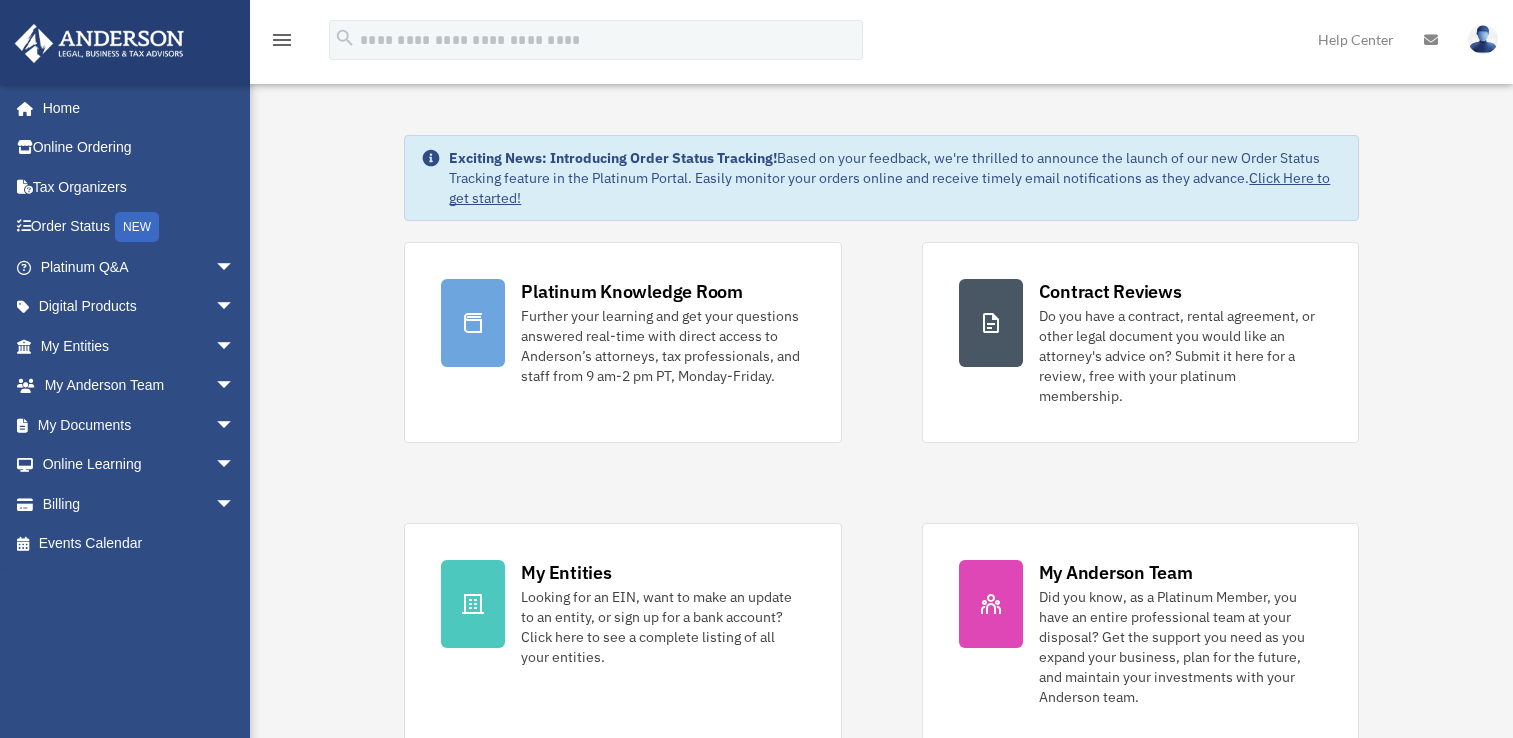 scroll, scrollTop: 0, scrollLeft: 0, axis: both 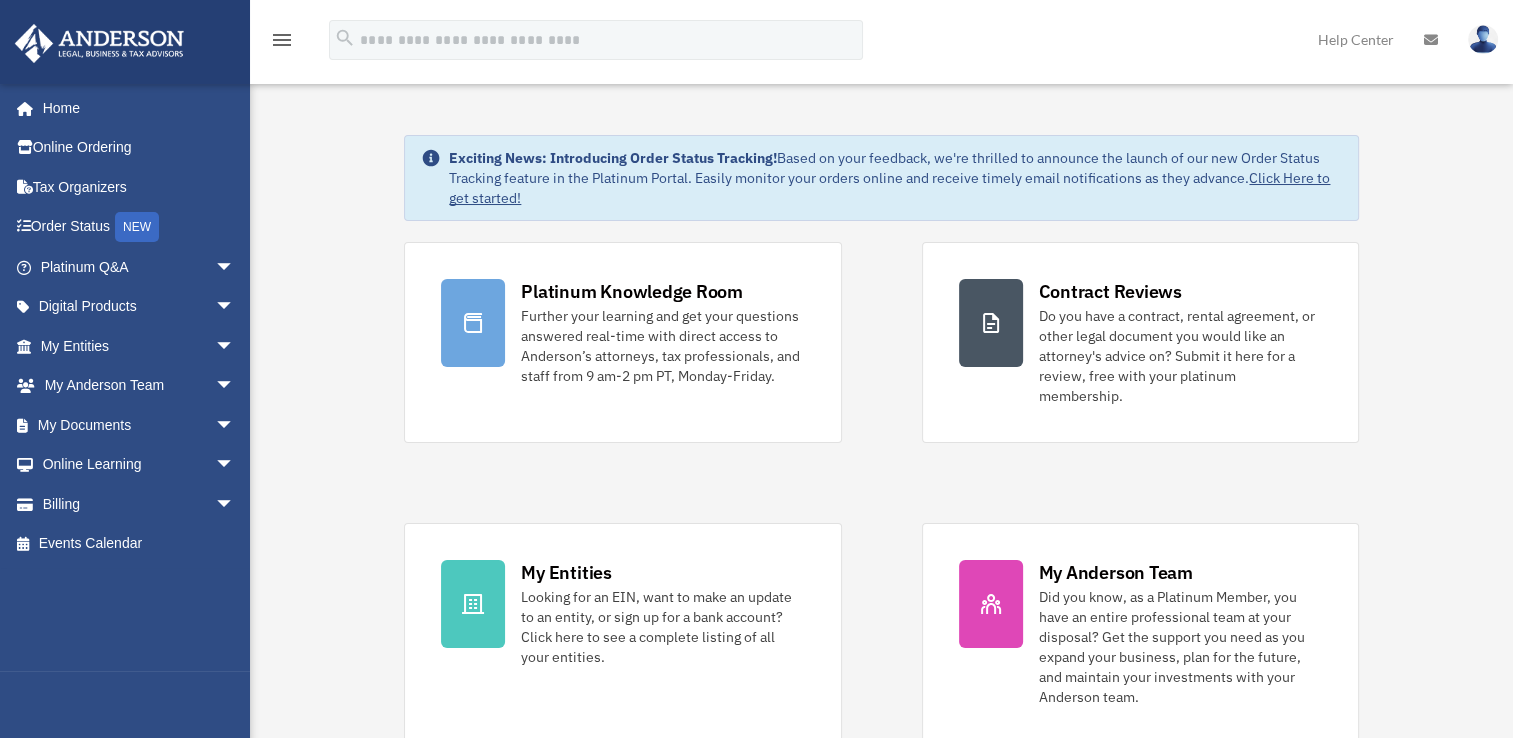 drag, startPoint x: 0, startPoint y: 0, endPoint x: 207, endPoint y: 615, distance: 648.90216 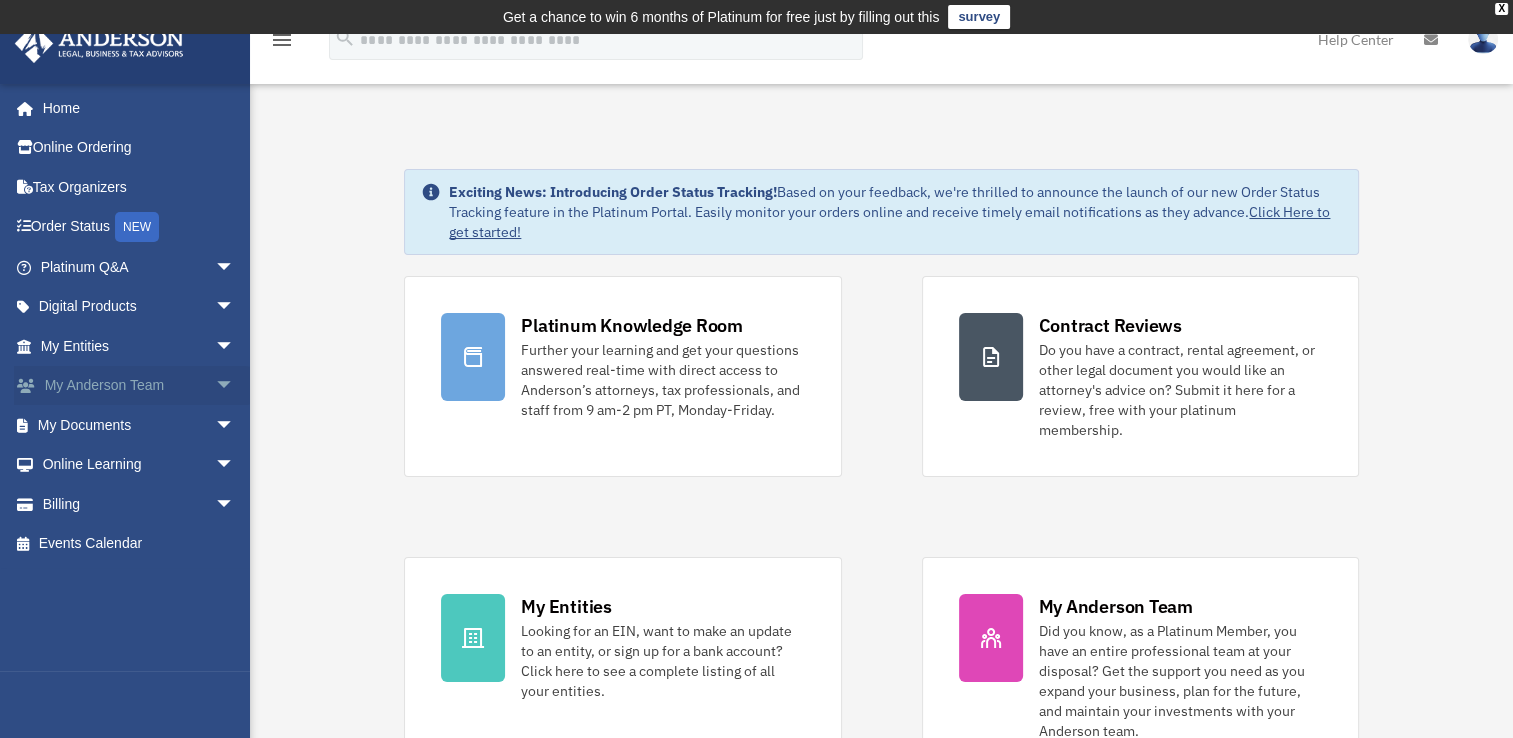 click on "arrow_drop_down" at bounding box center [235, 386] 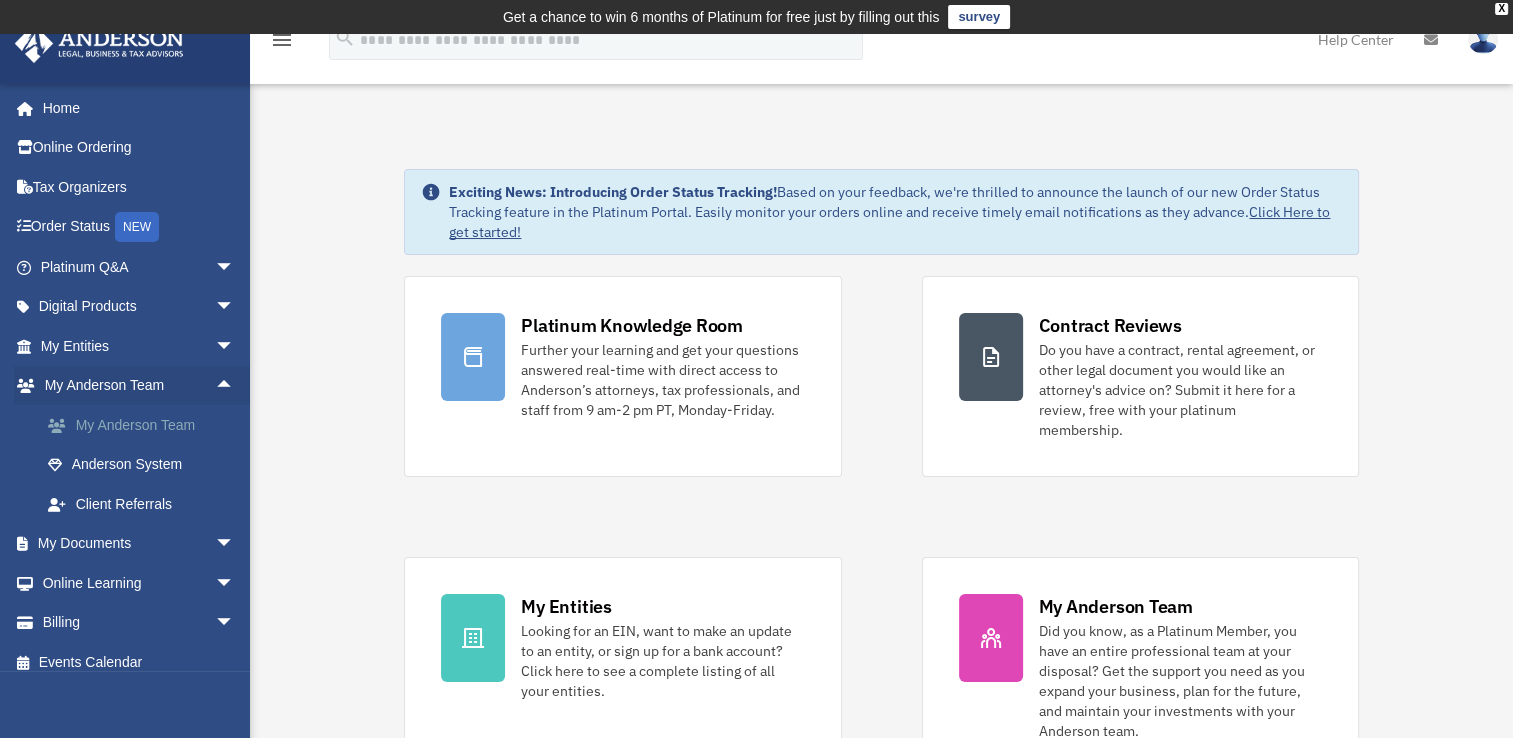 click on "My Anderson Team" at bounding box center (146, 425) 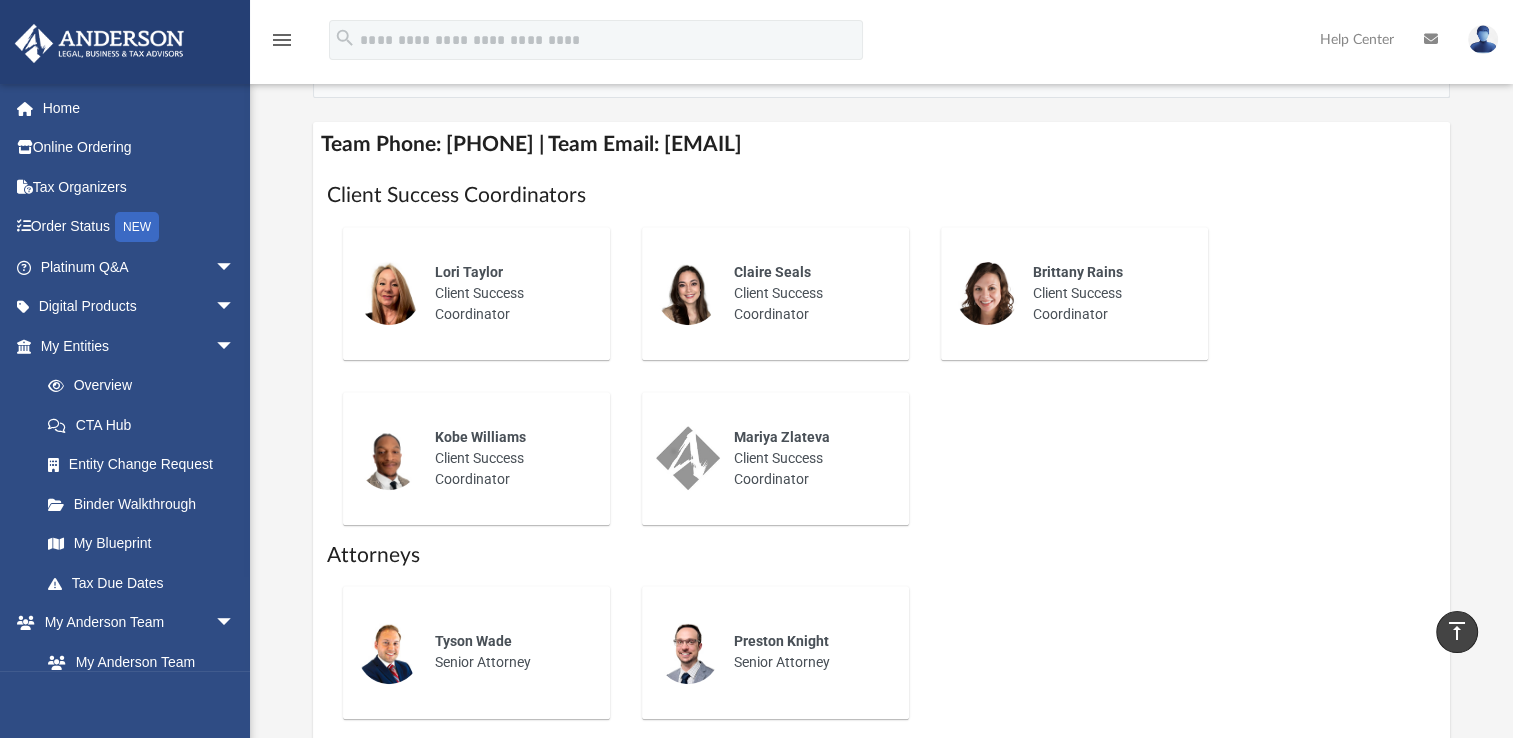 scroll, scrollTop: 792, scrollLeft: 0, axis: vertical 